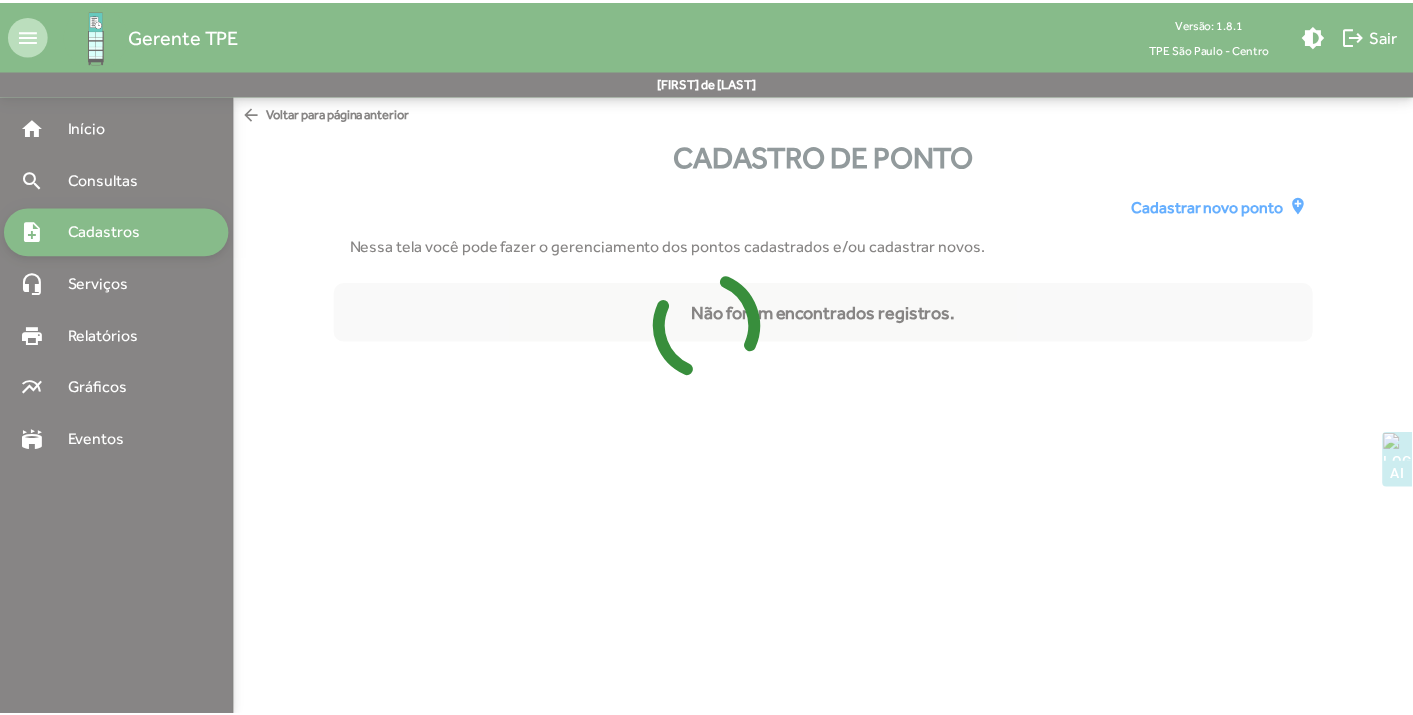 scroll, scrollTop: 0, scrollLeft: 0, axis: both 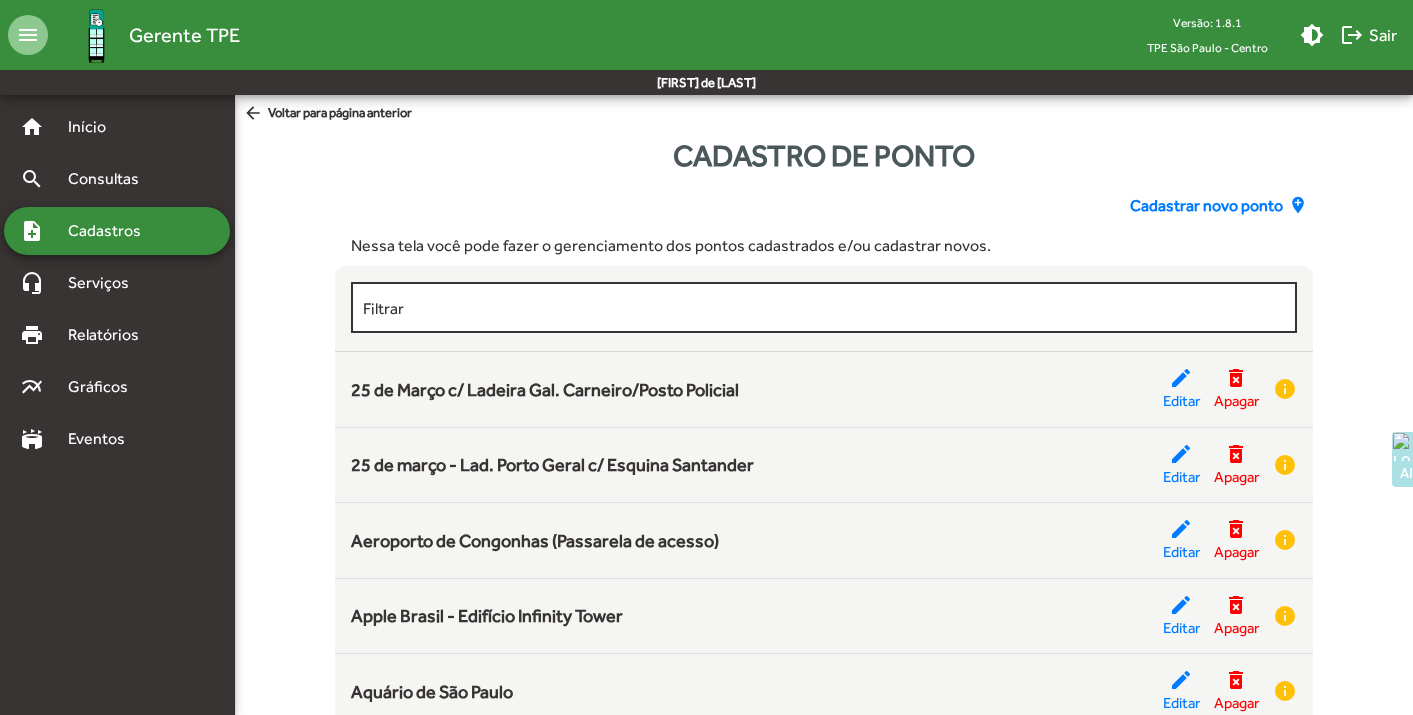 click on "Filtrar" at bounding box center [824, 308] 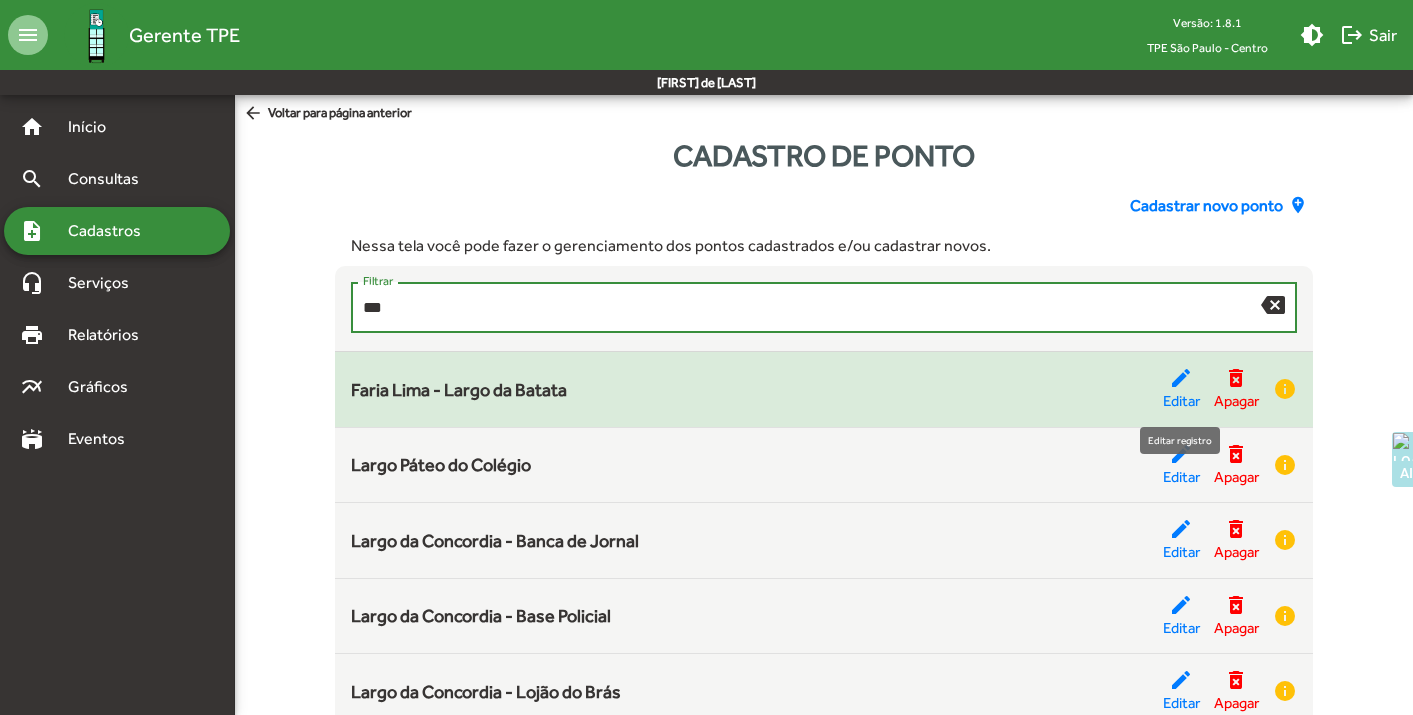 type on "***" 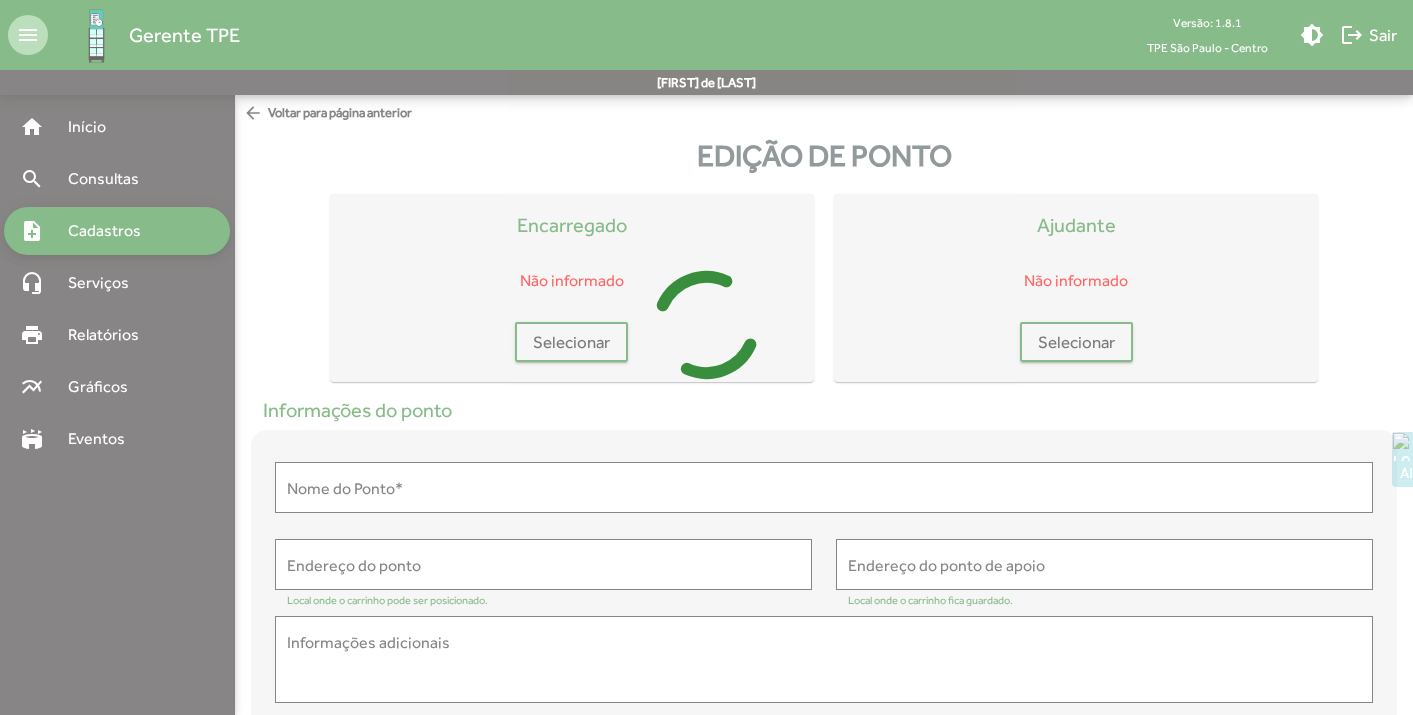 type on "**********" 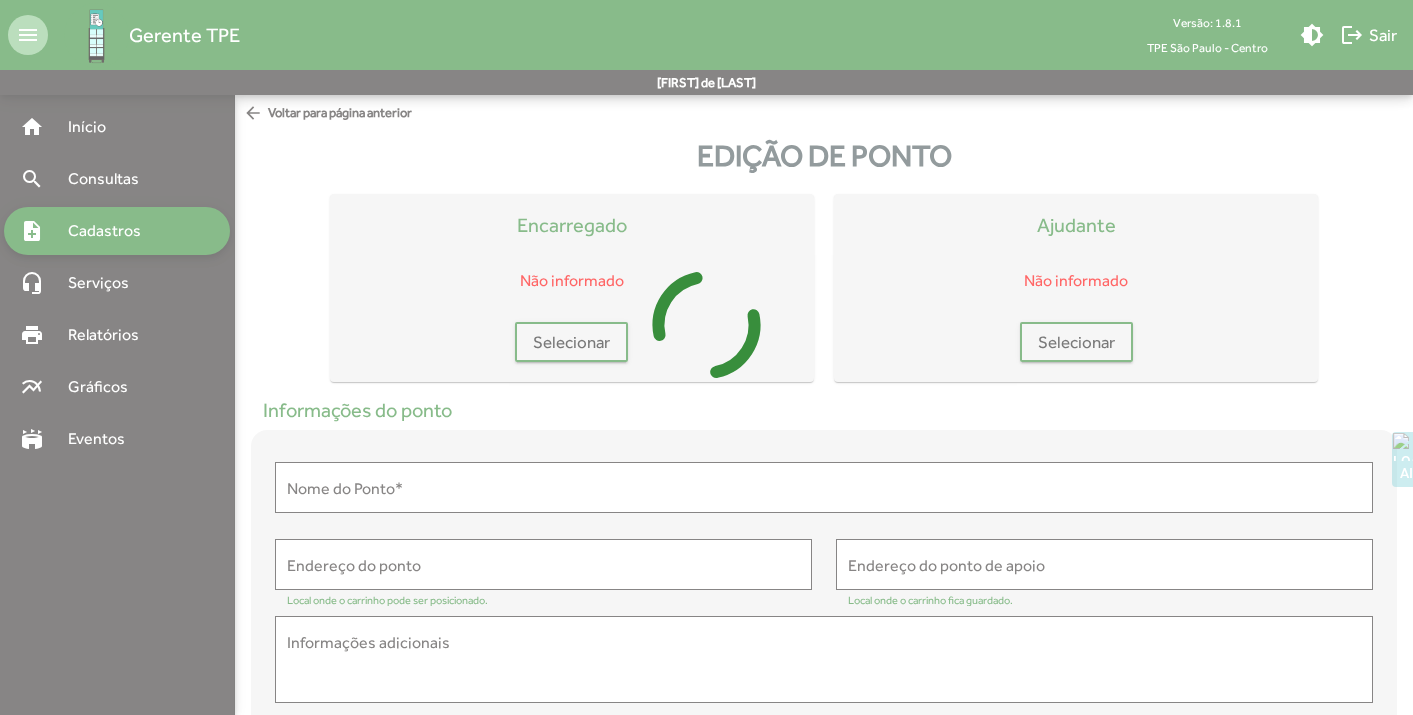 type on "**********" 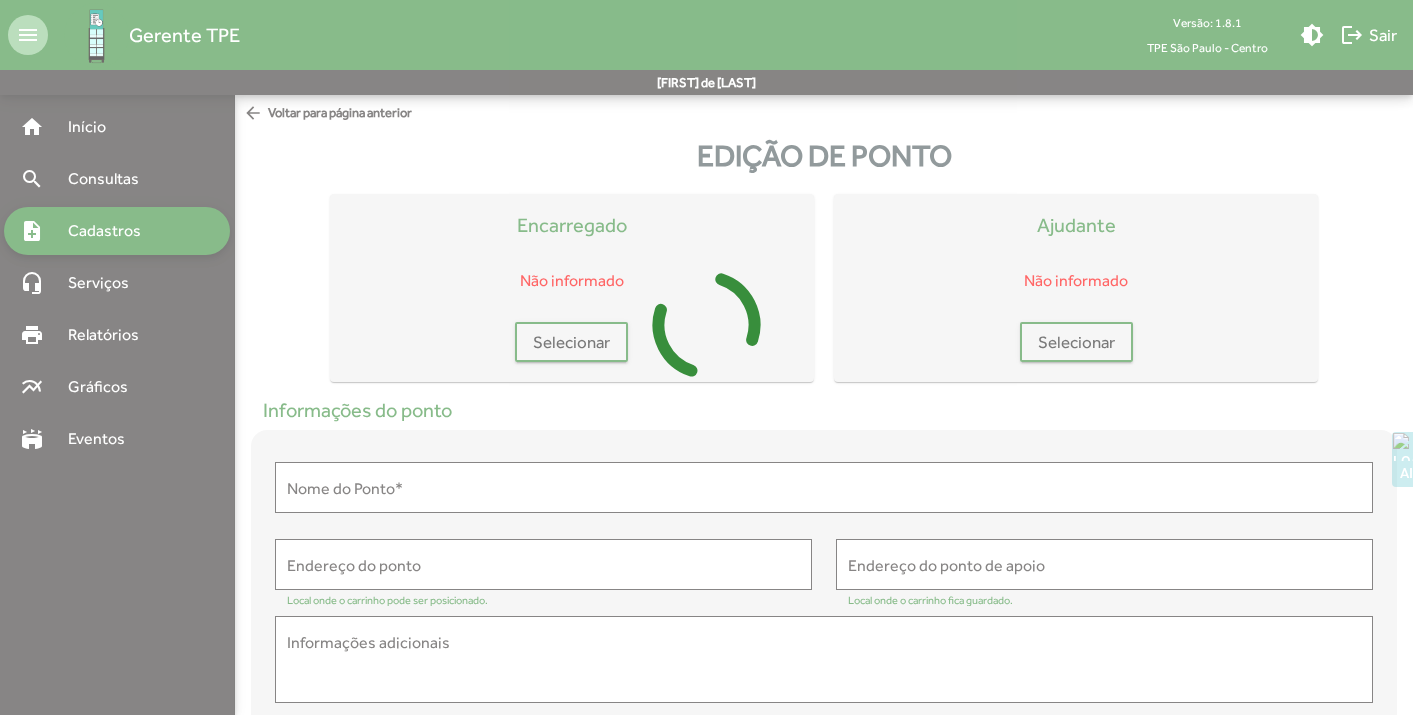 type on "**********" 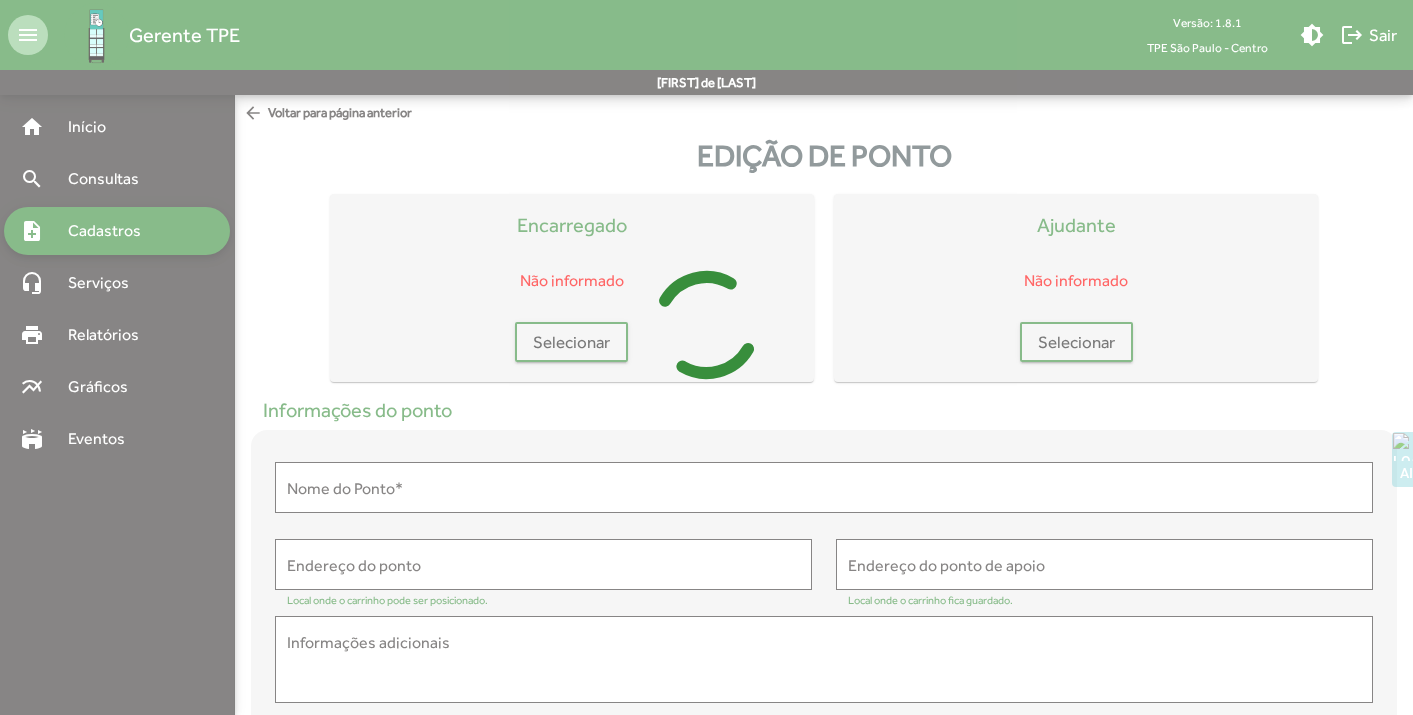 type on "**********" 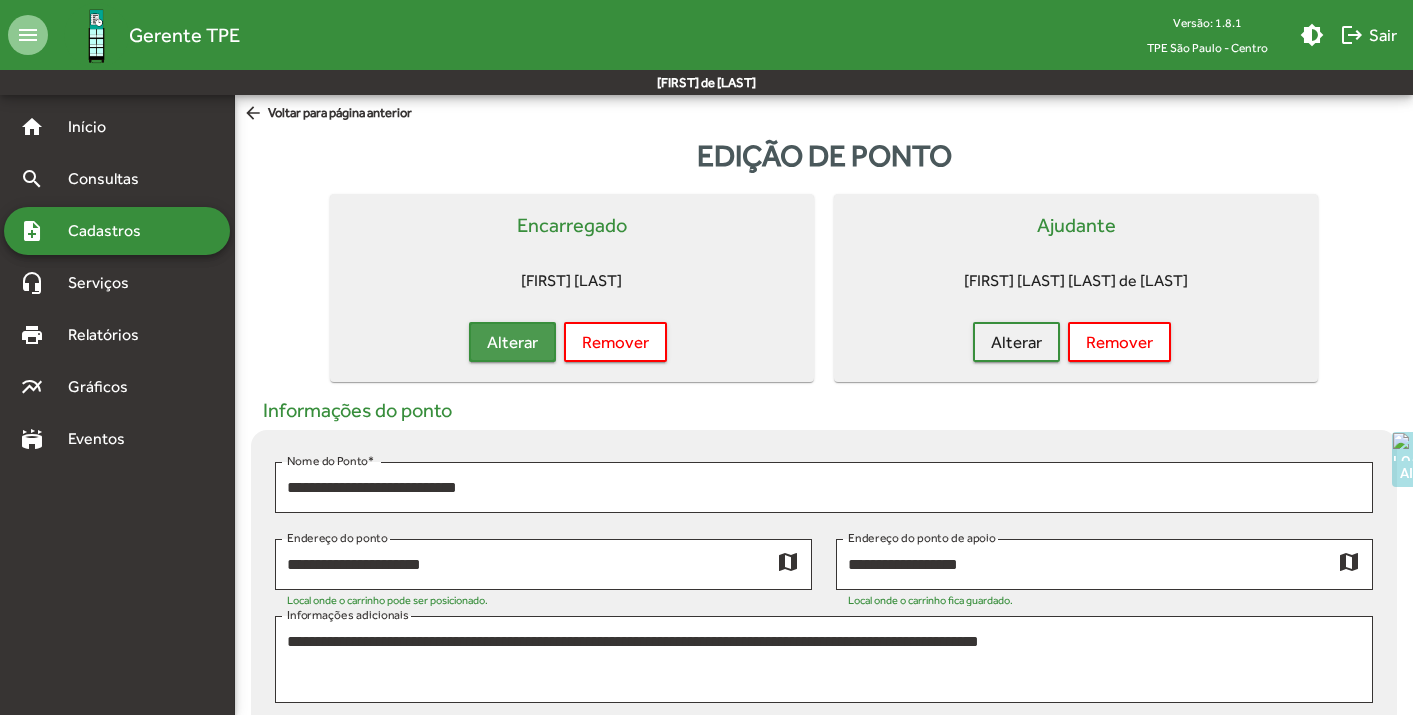click on "Alterar" 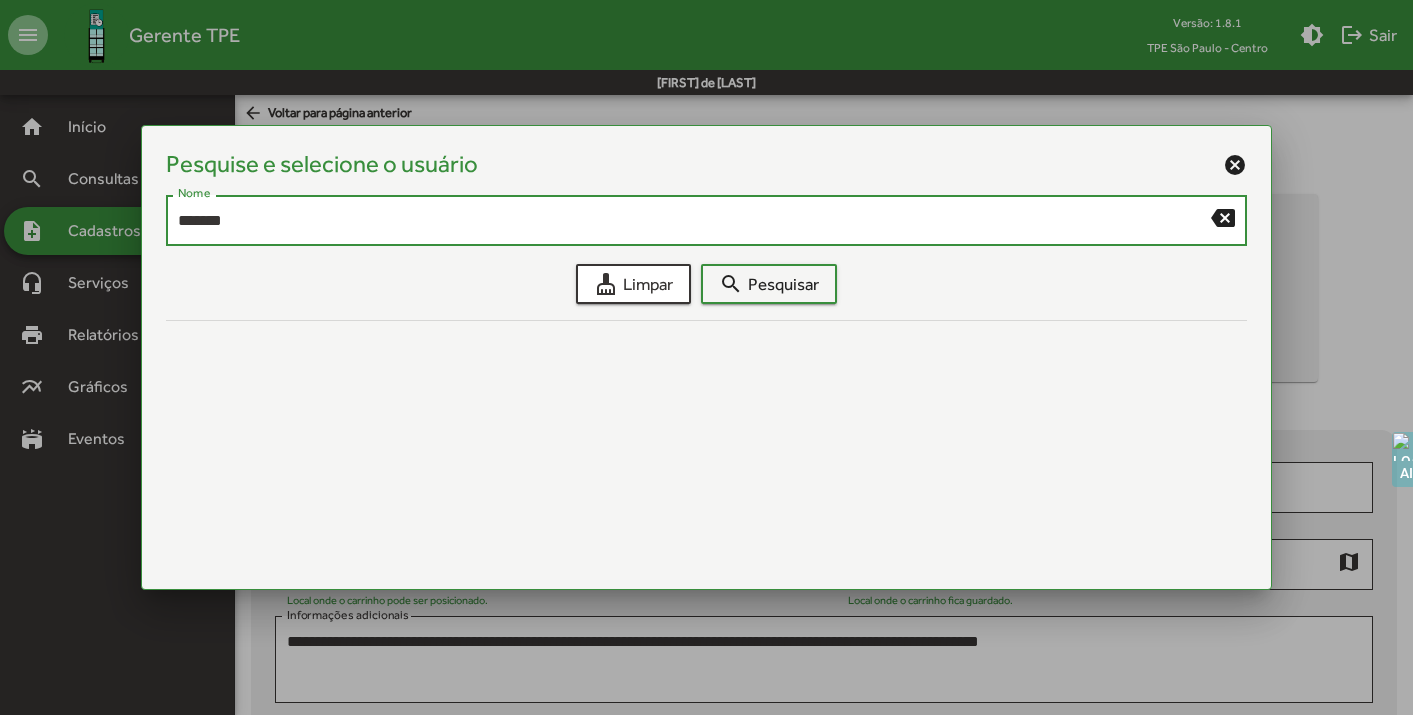 type on "*******" 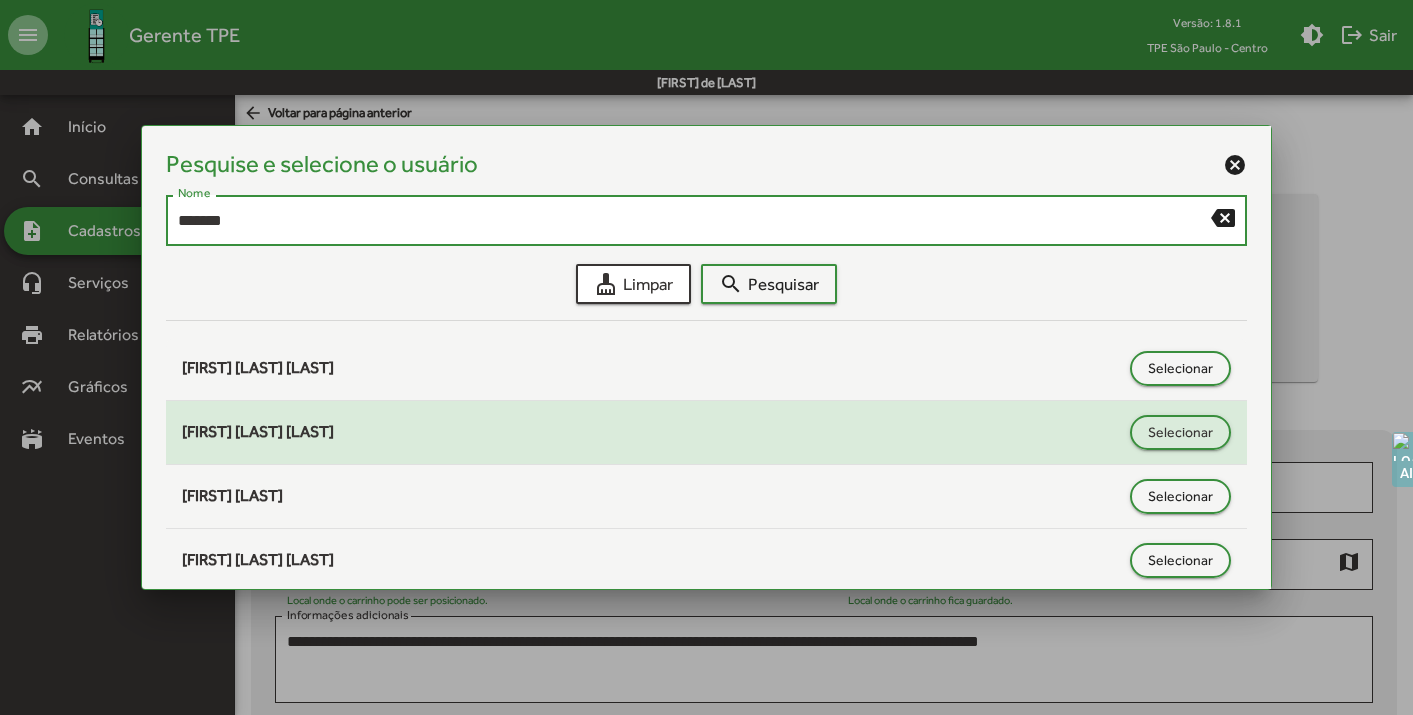 scroll, scrollTop: 27, scrollLeft: 0, axis: vertical 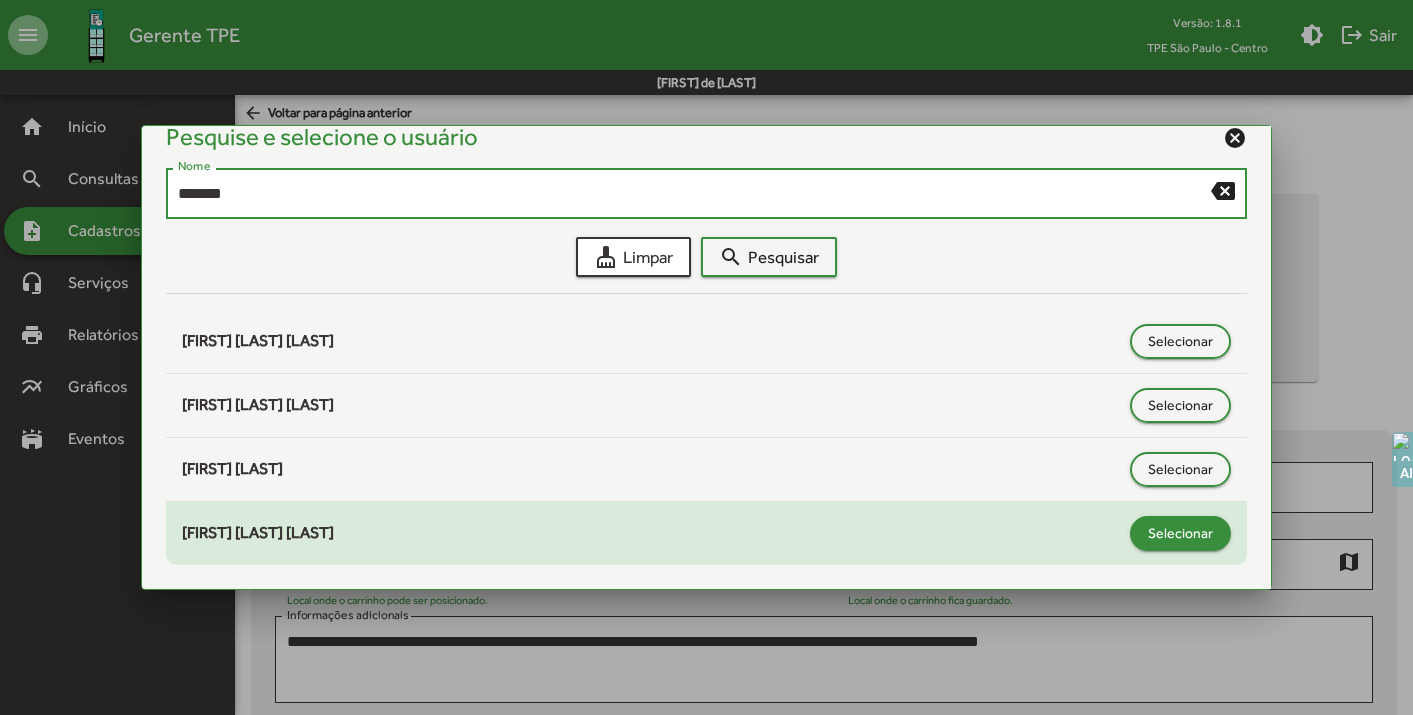 click on "Selecionar" 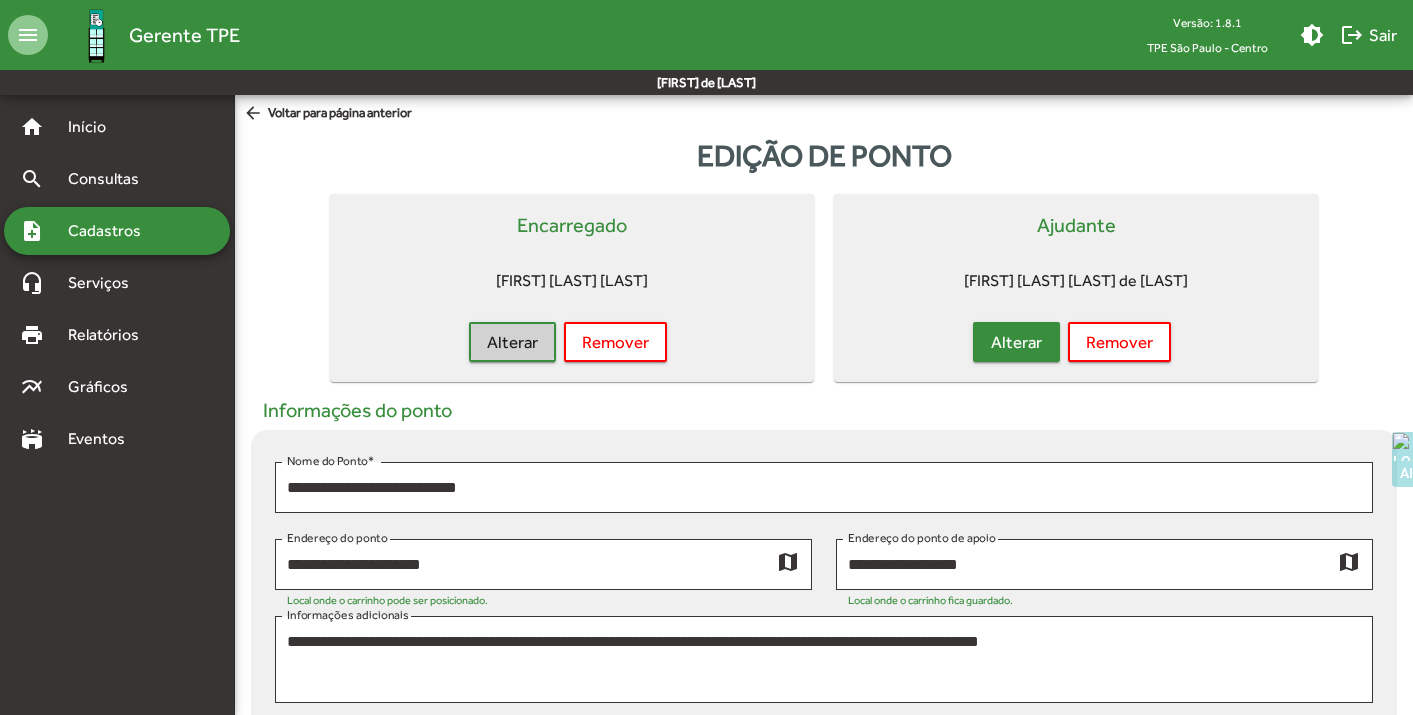 click on "Alterar" 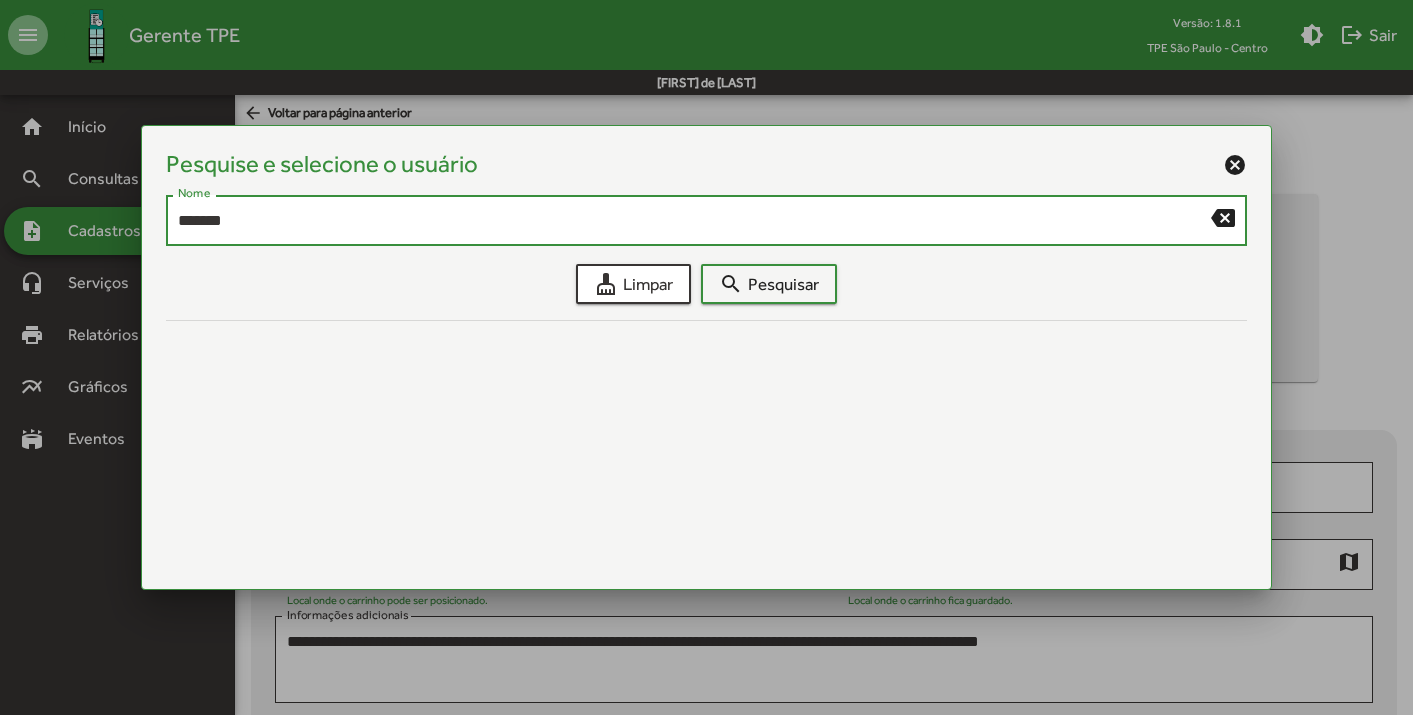 type on "*******" 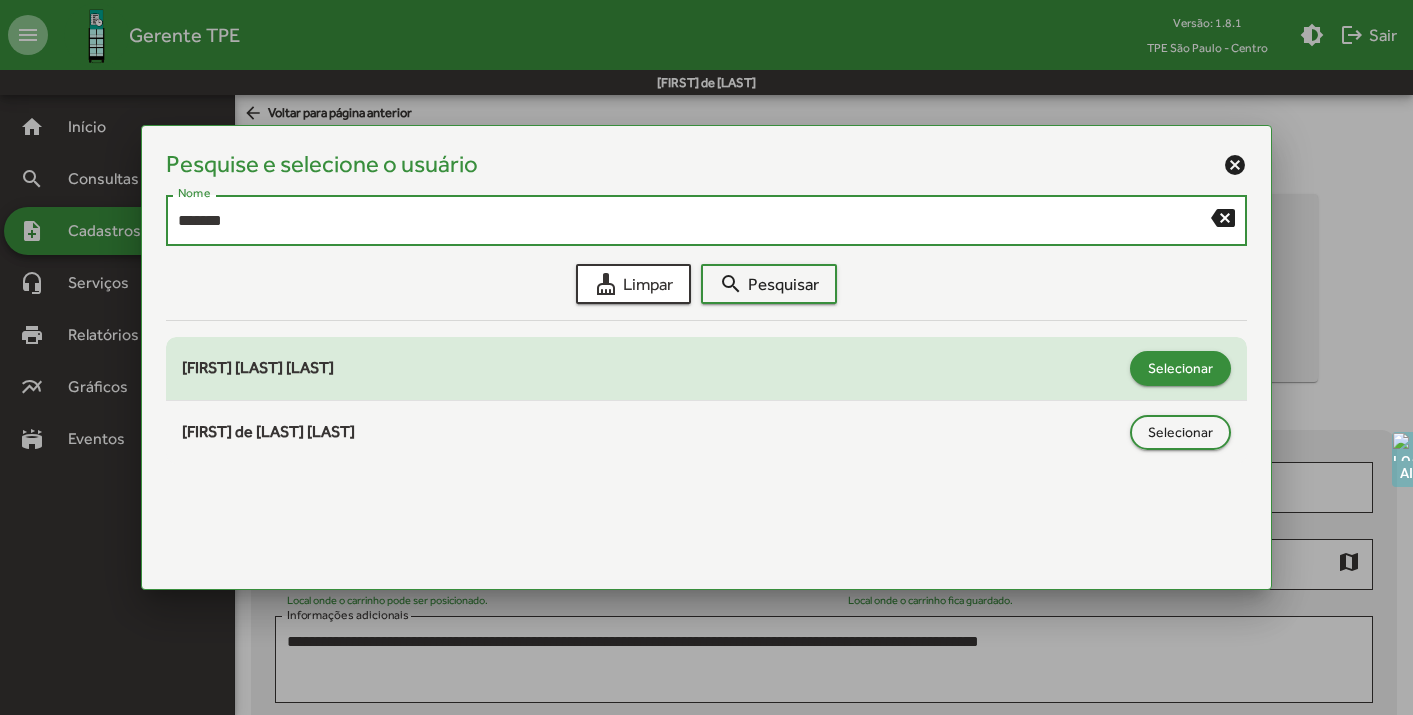 click on "Selecionar" 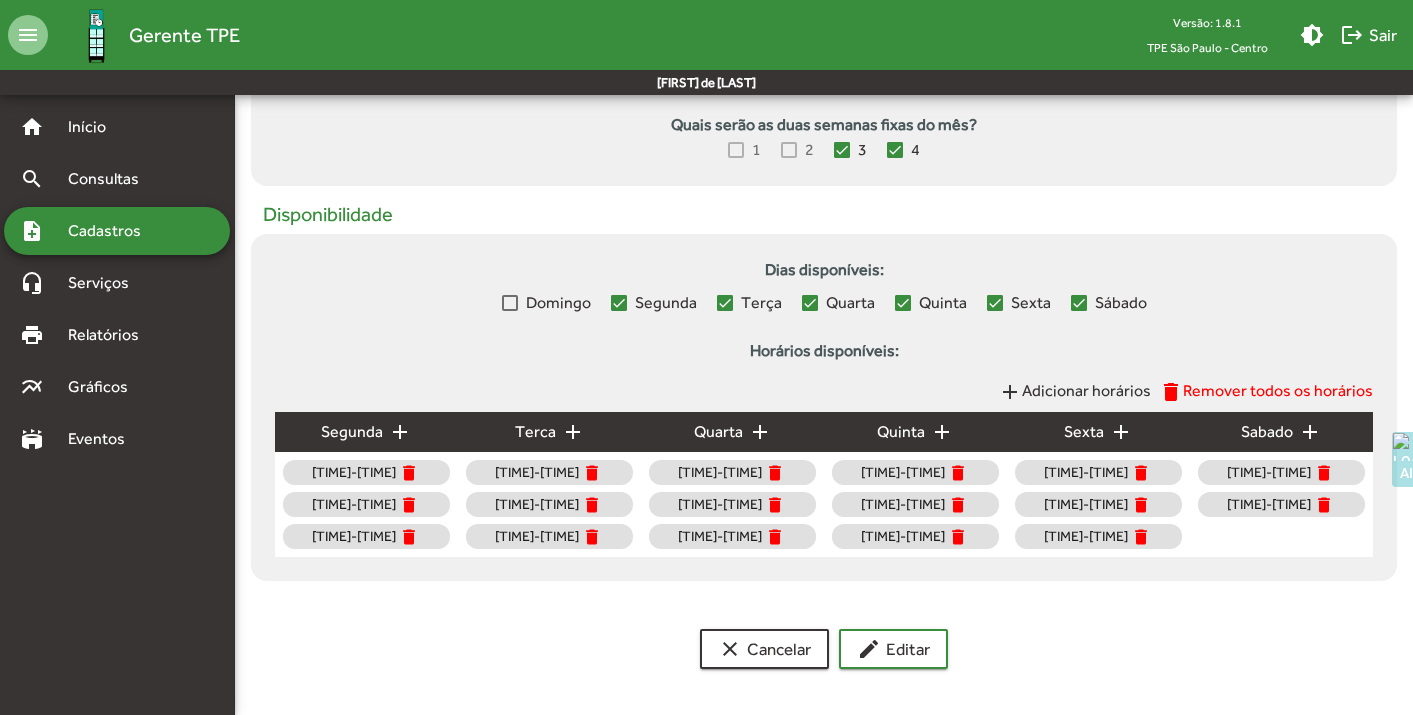 scroll, scrollTop: 776, scrollLeft: 0, axis: vertical 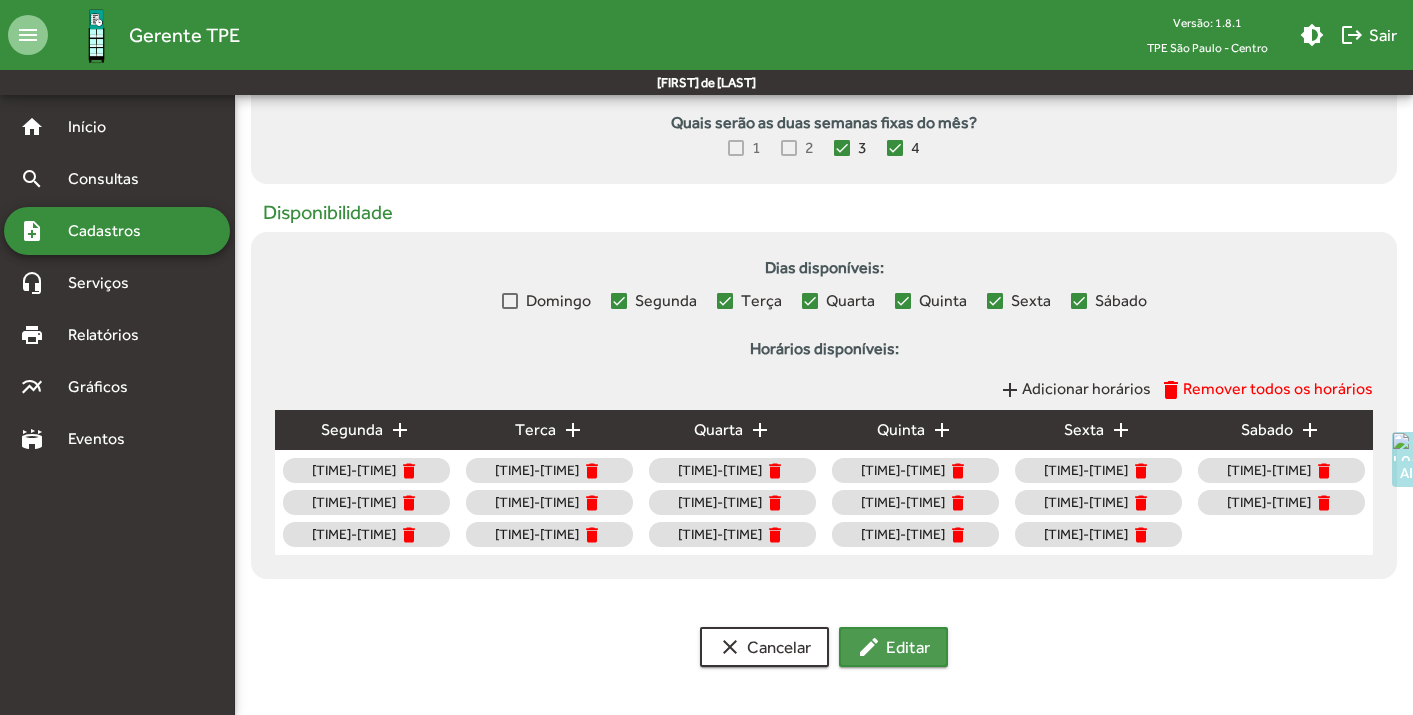 click on "edit  Editar" 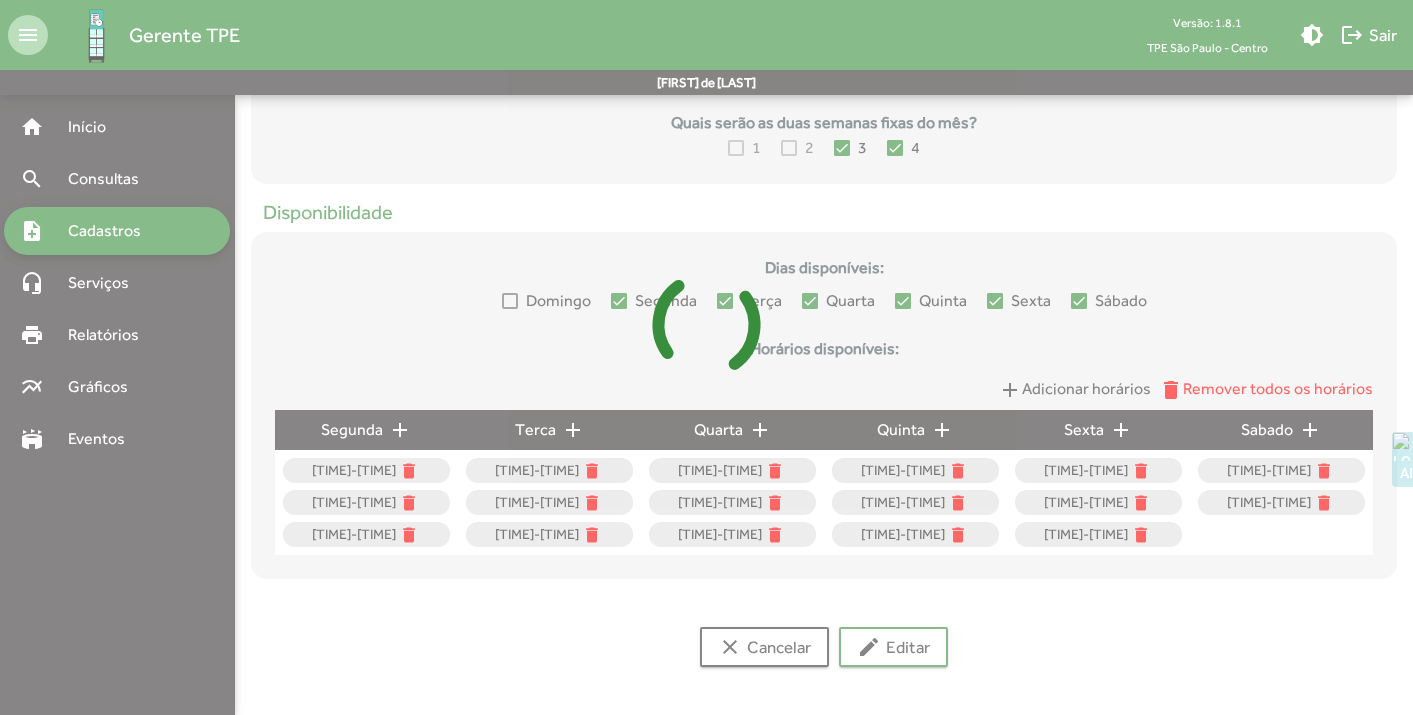 scroll, scrollTop: 0, scrollLeft: 0, axis: both 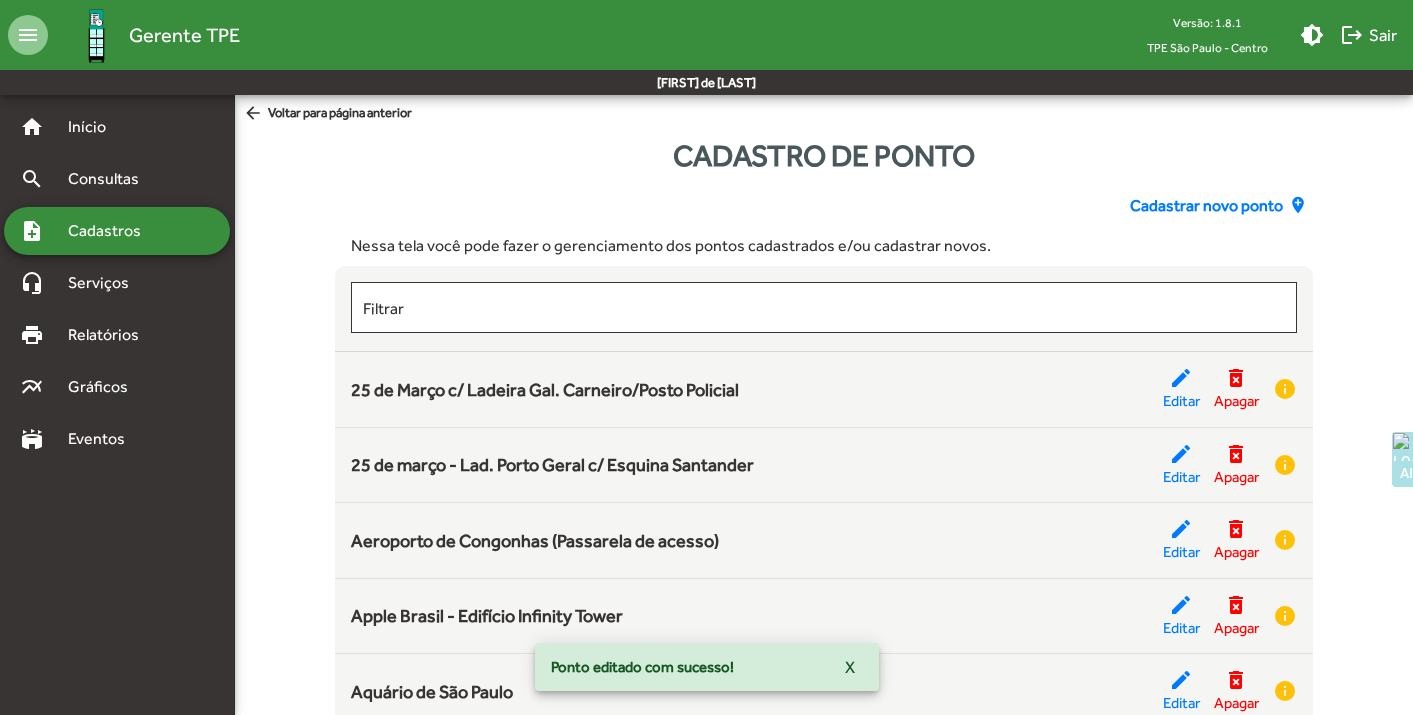 click on "Cadastros" at bounding box center [111, 231] 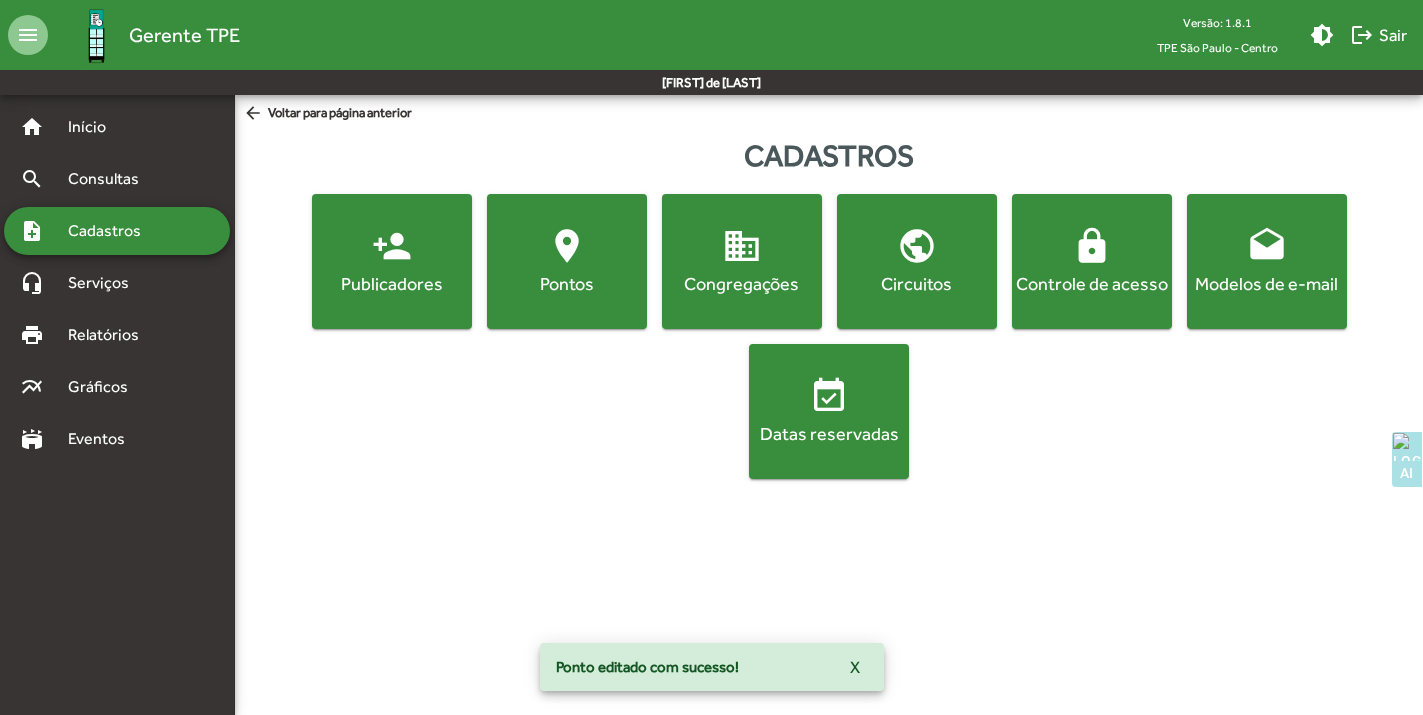 click on "Controle de acesso" 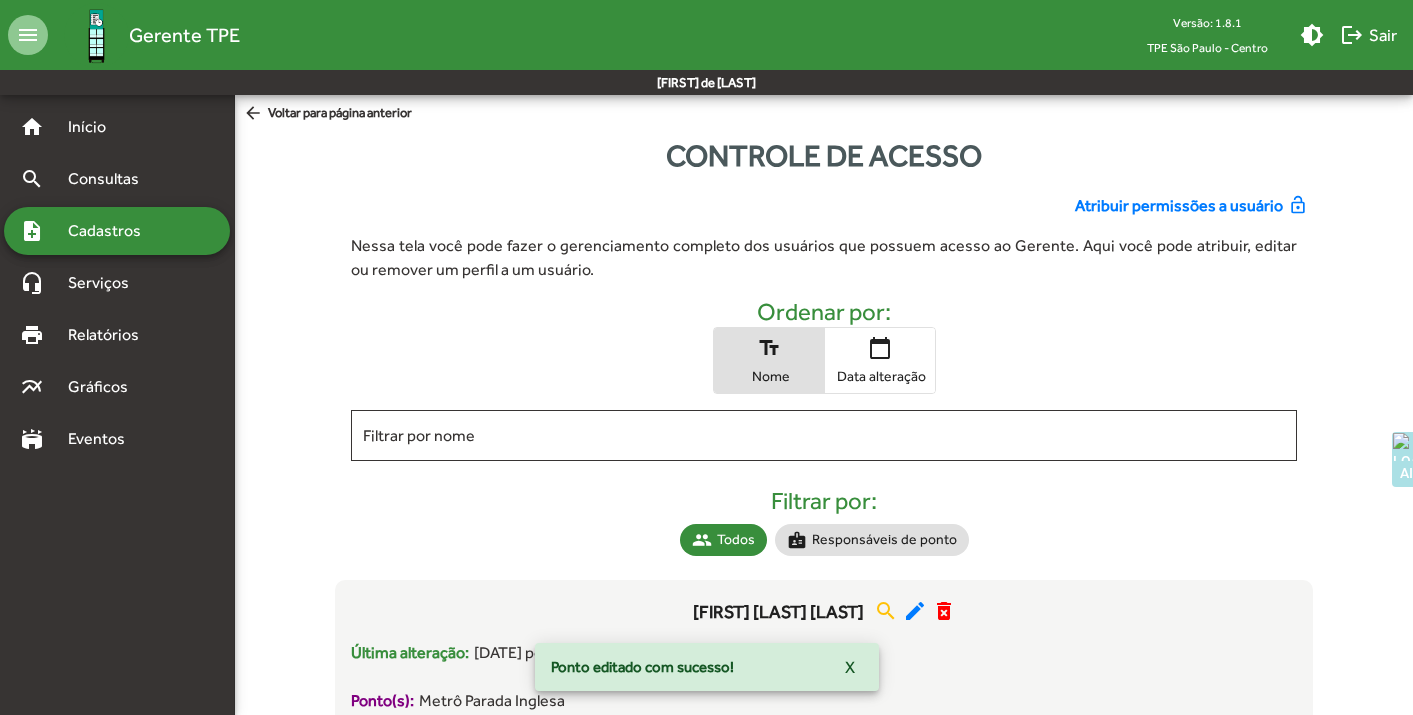 click on "Filtrar por nome" 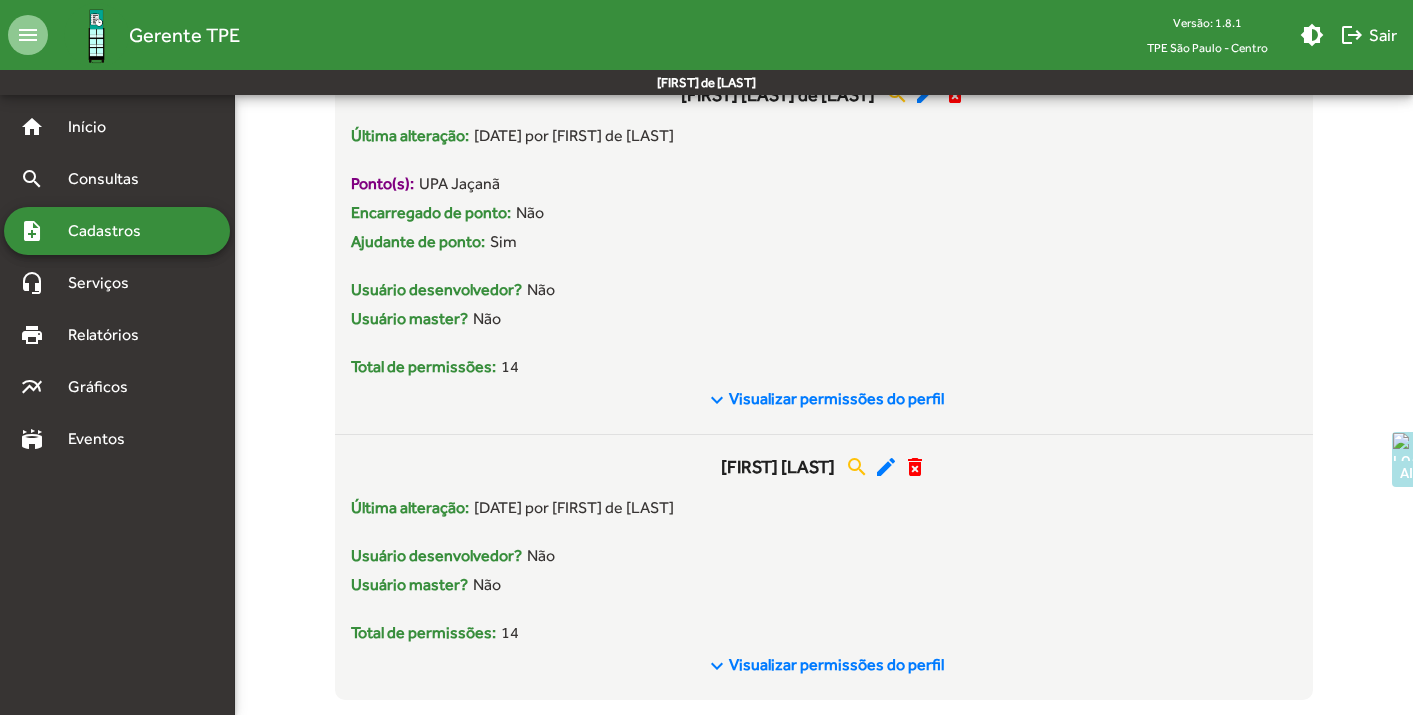 scroll, scrollTop: 552, scrollLeft: 0, axis: vertical 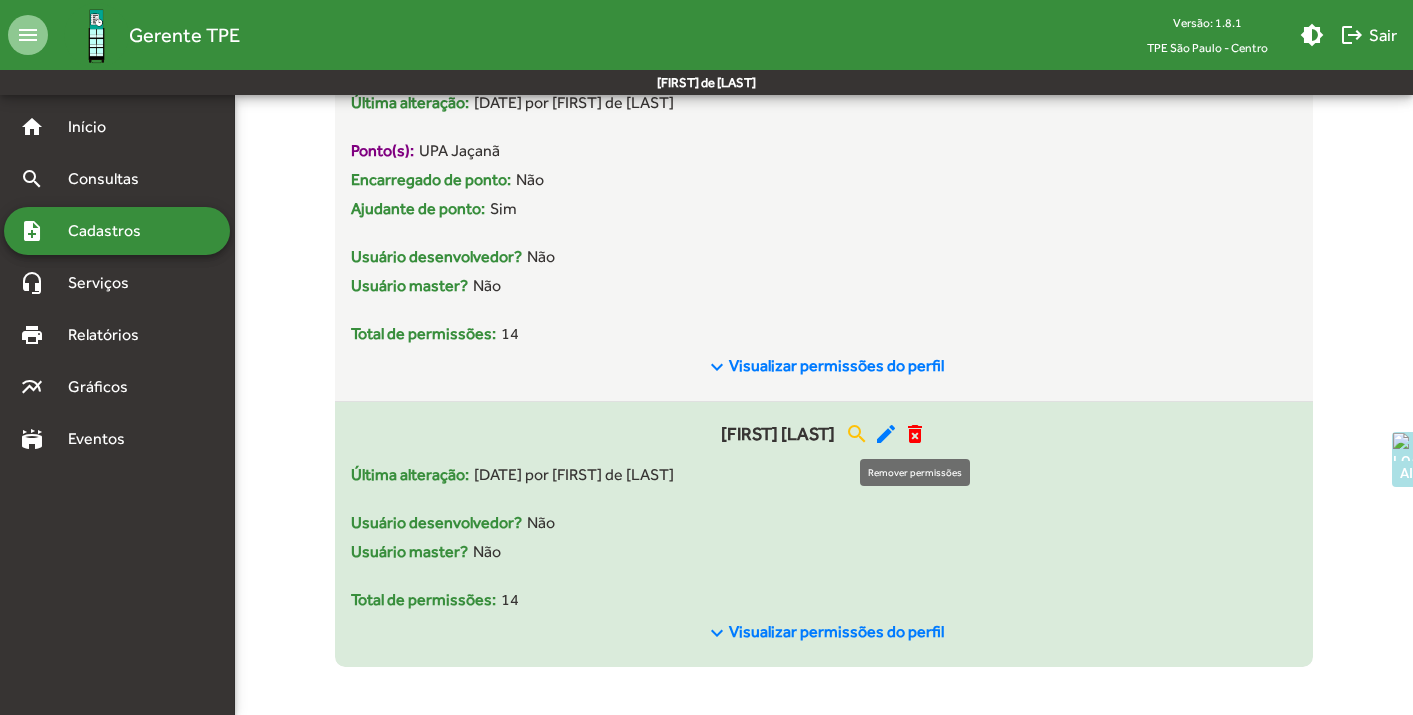 click on "delete_forever" 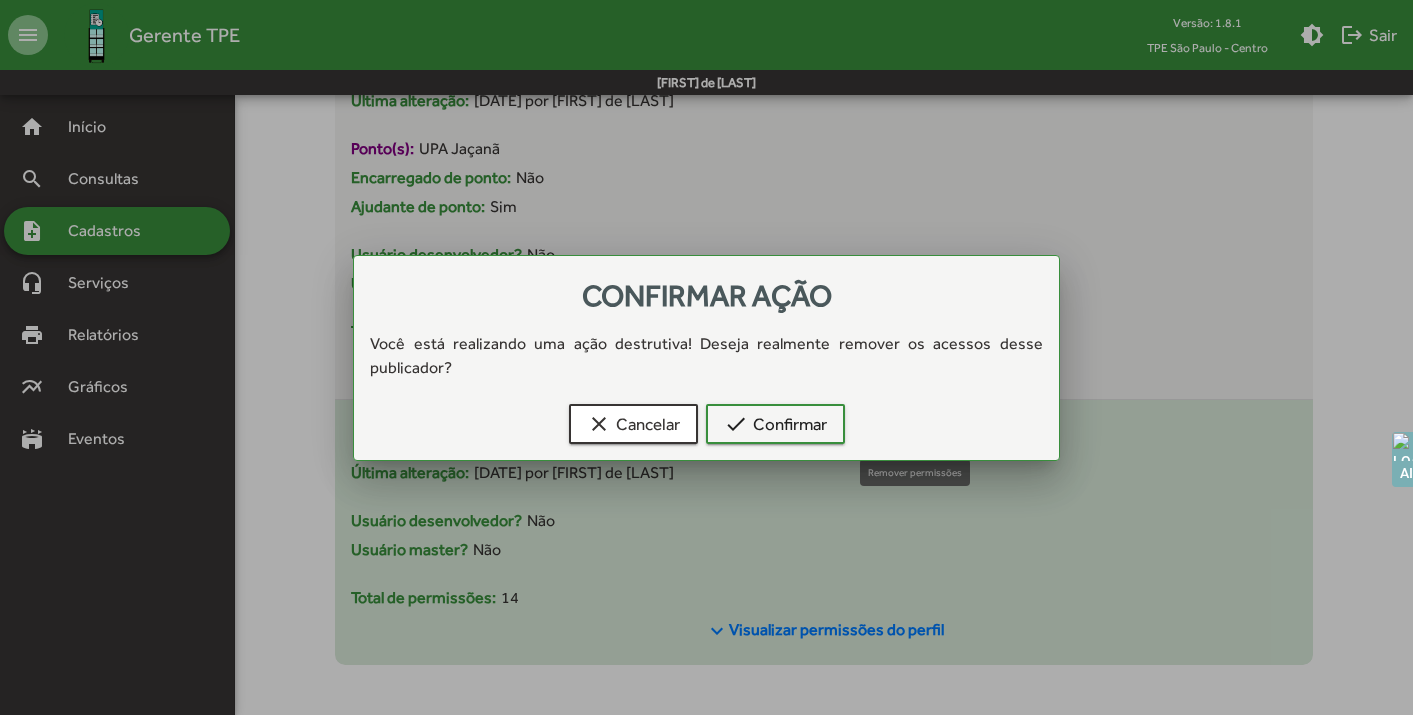 scroll, scrollTop: 0, scrollLeft: 0, axis: both 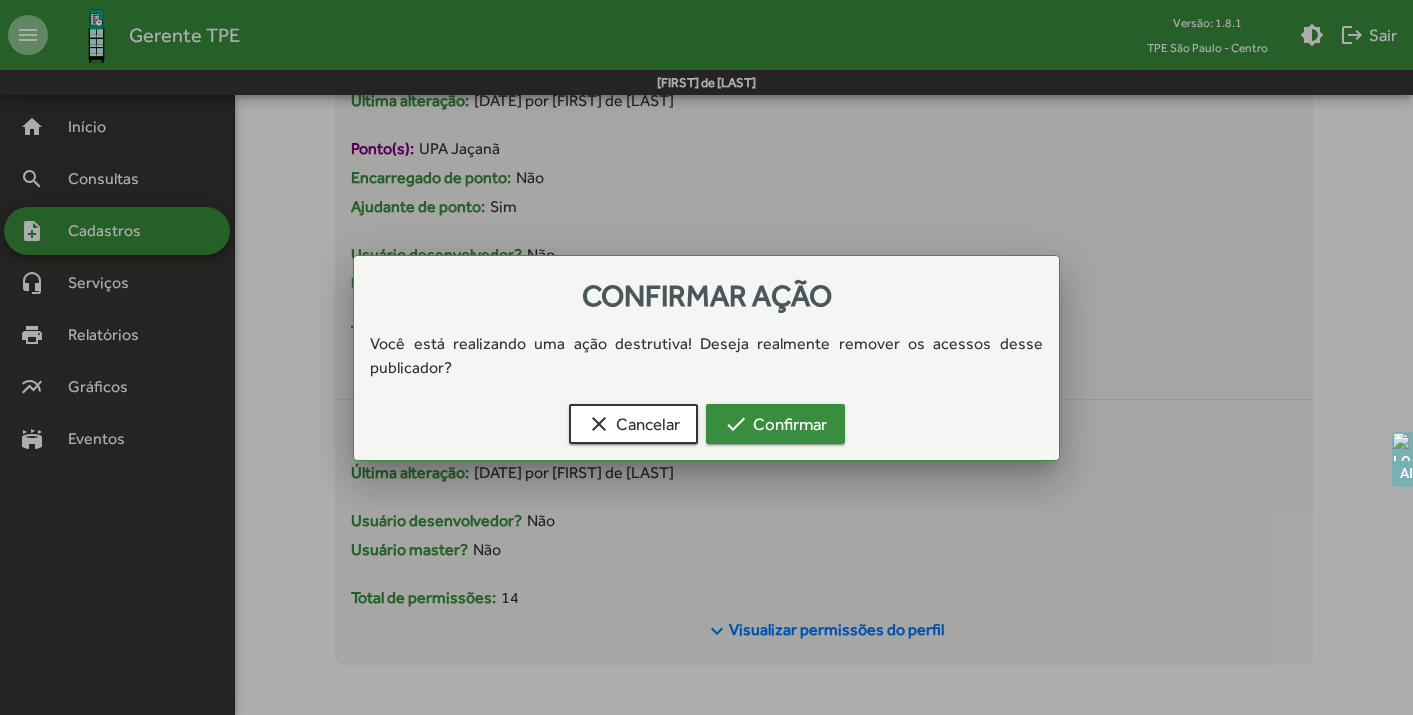 click on "check  Confirmar" at bounding box center [775, 424] 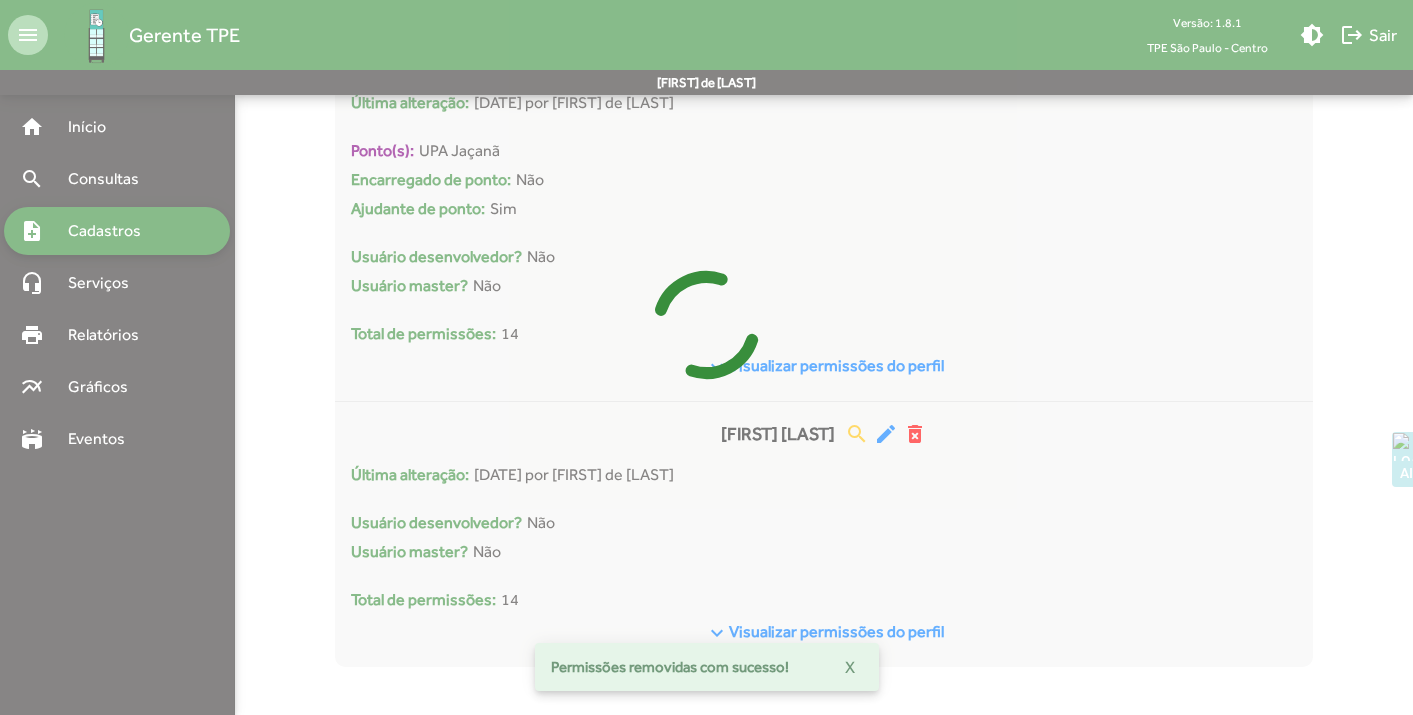 scroll, scrollTop: 0, scrollLeft: 0, axis: both 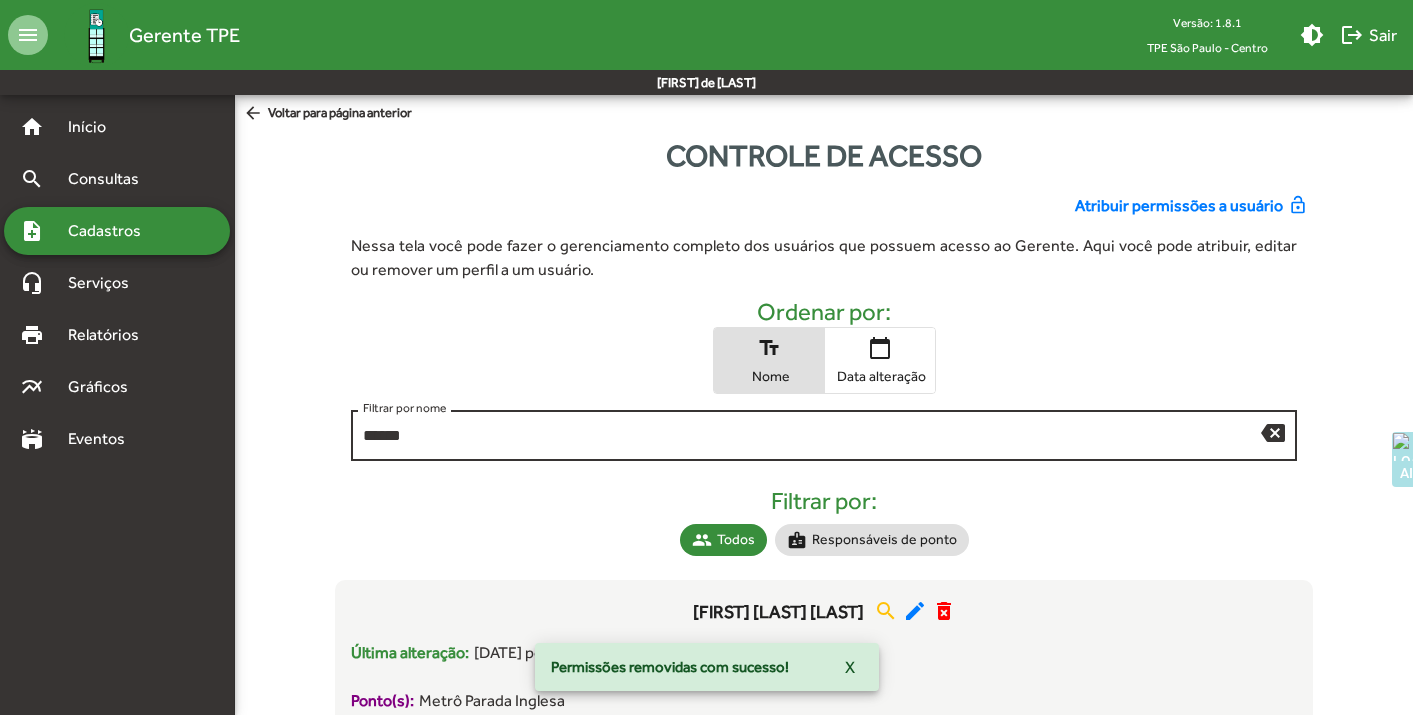click on "******" at bounding box center (812, 436) 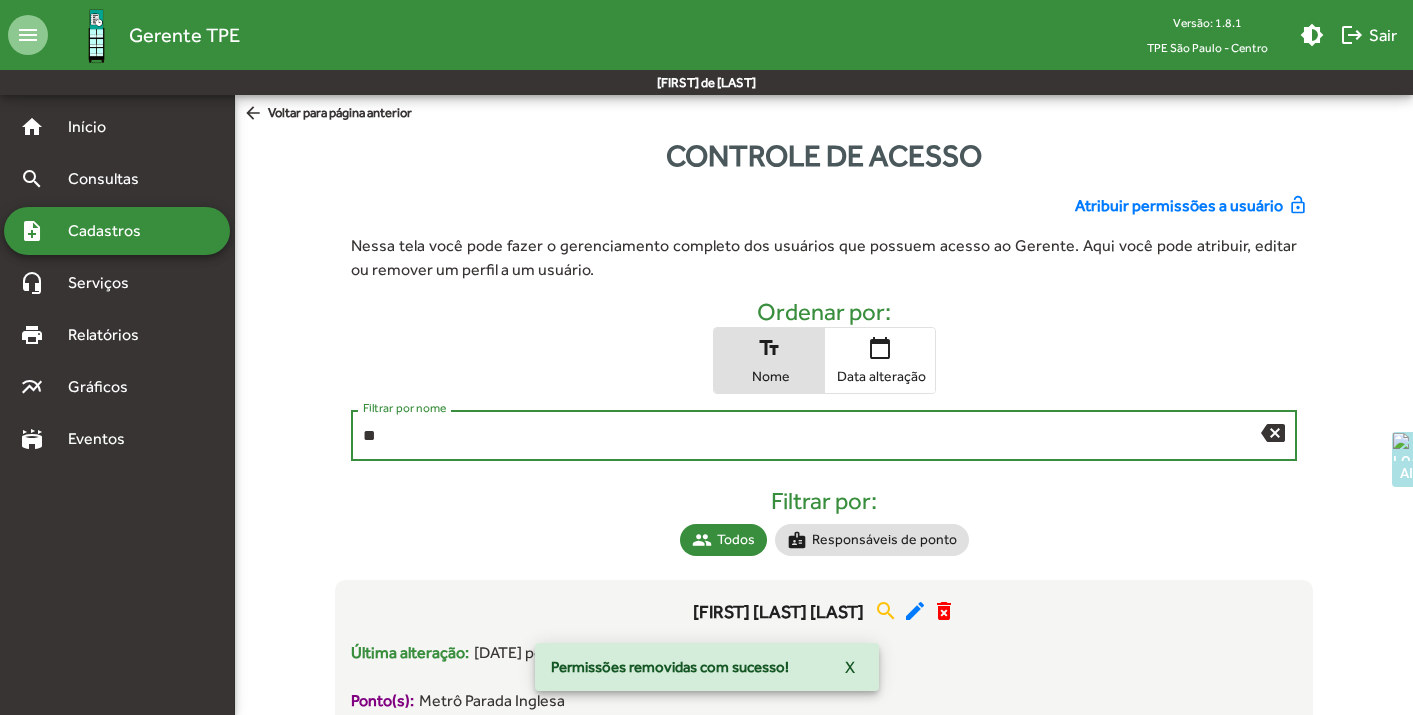 type on "*" 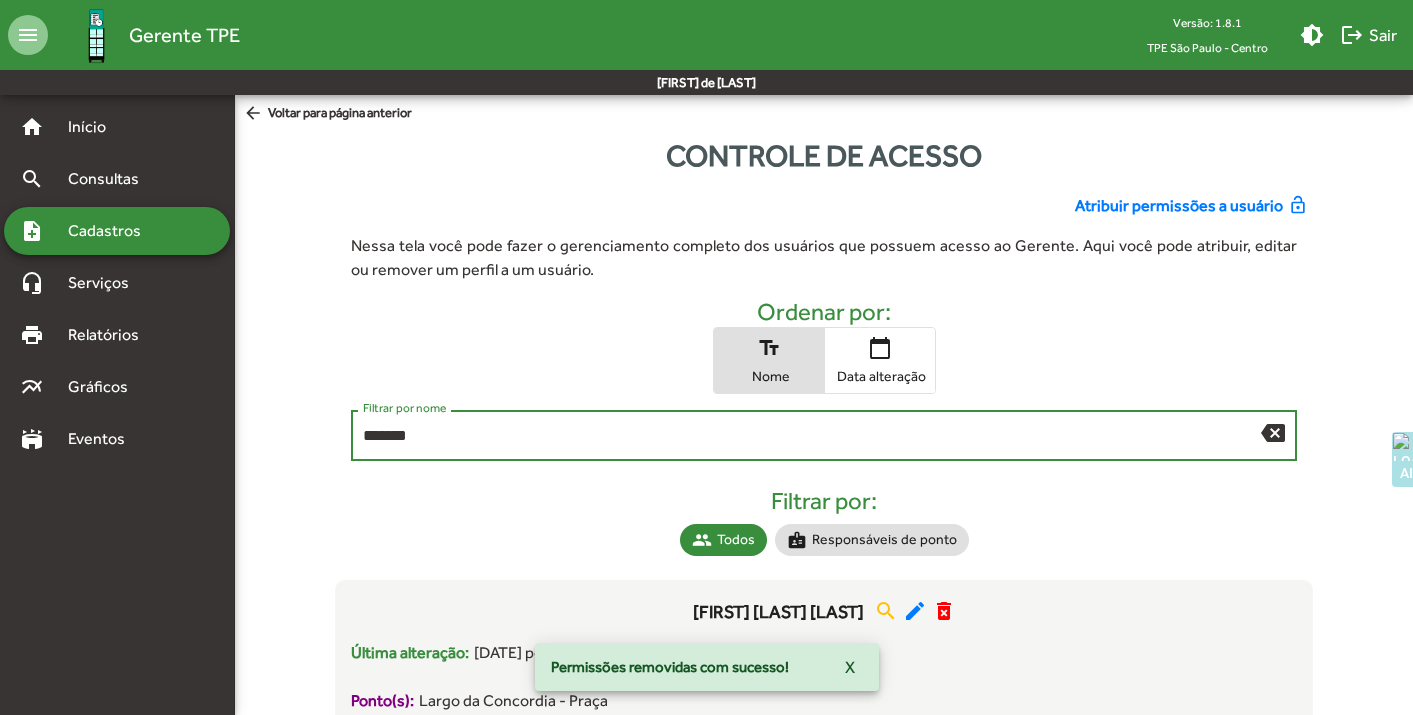 type on "*******" 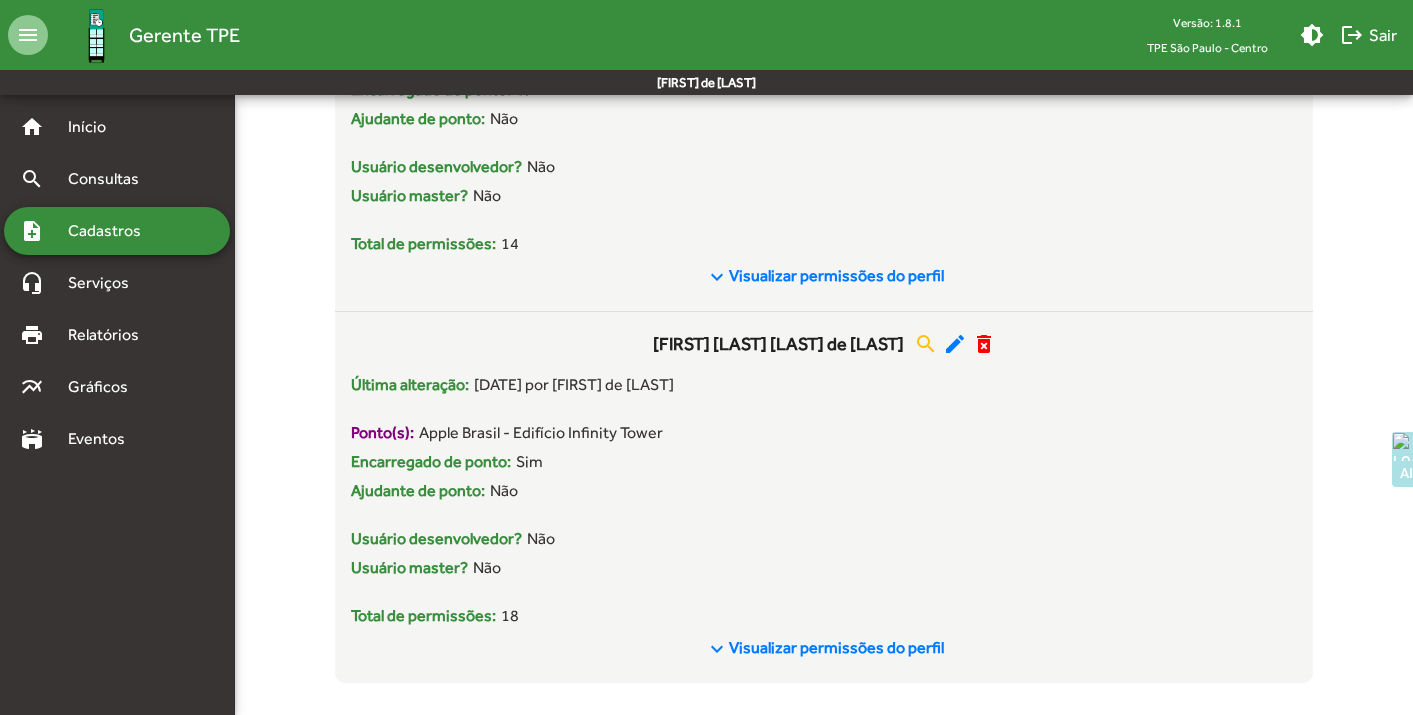 scroll, scrollTop: 1918, scrollLeft: 0, axis: vertical 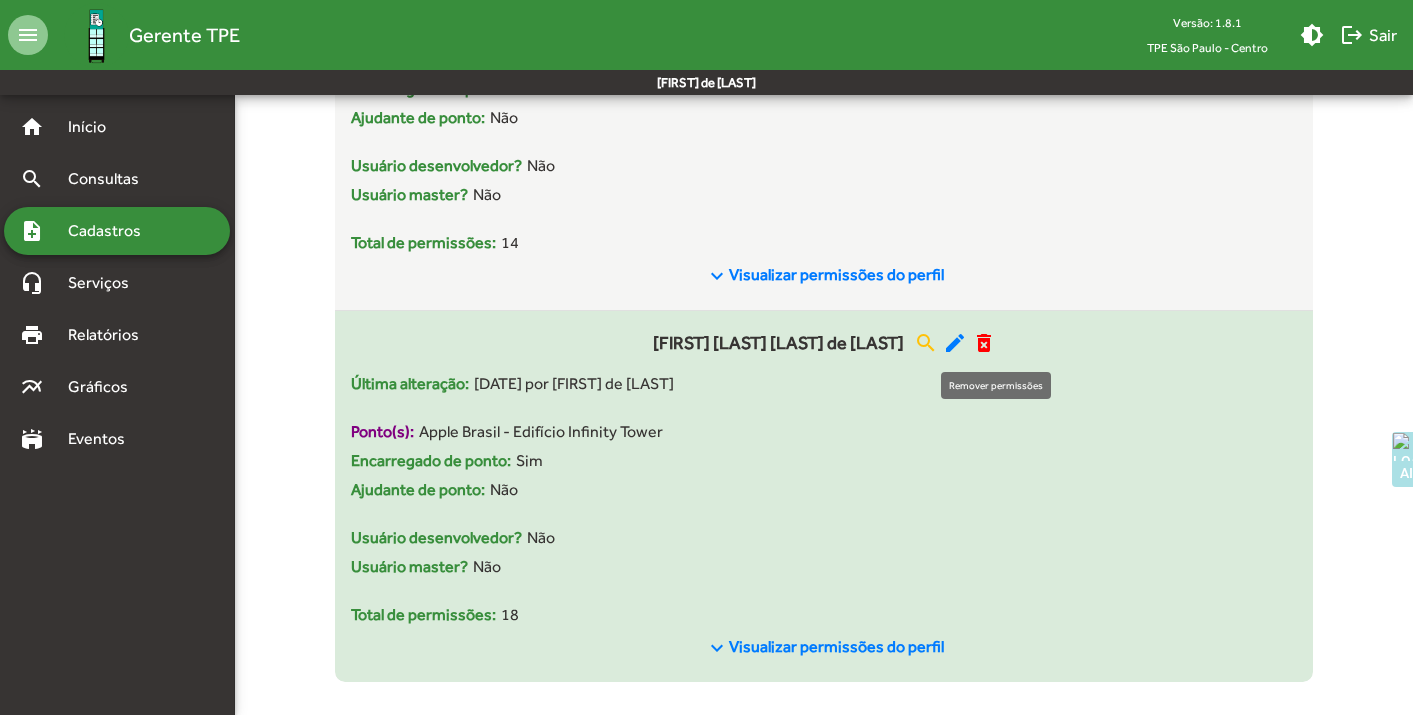 click on "delete_forever" 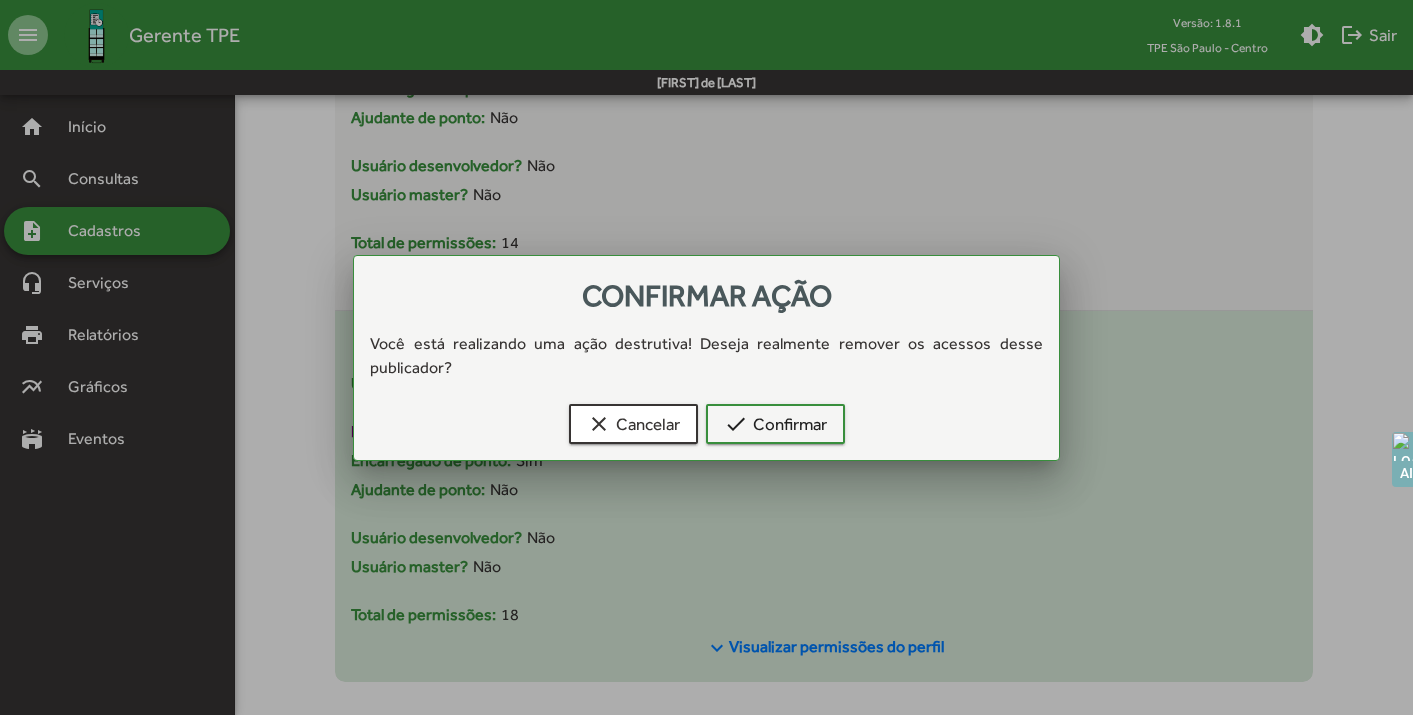 scroll, scrollTop: 0, scrollLeft: 0, axis: both 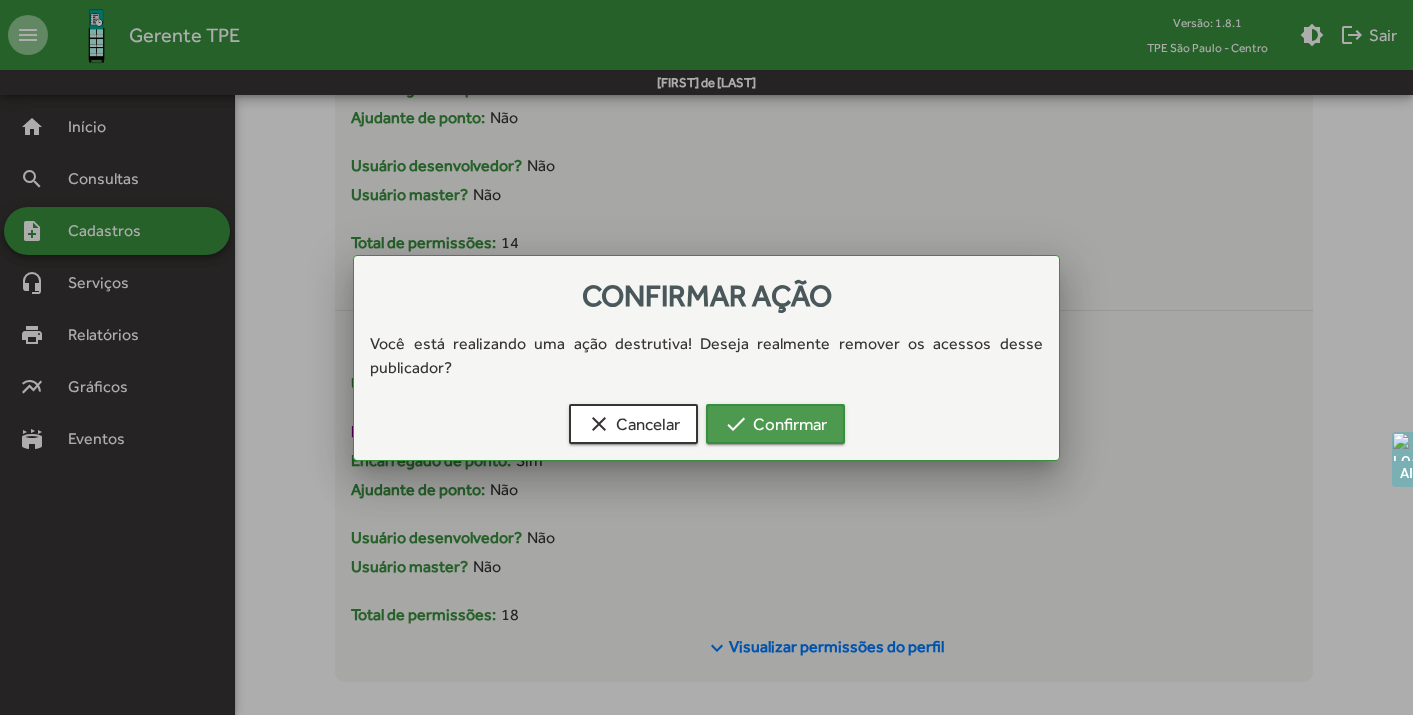 click on "check  Confirmar" at bounding box center (775, 424) 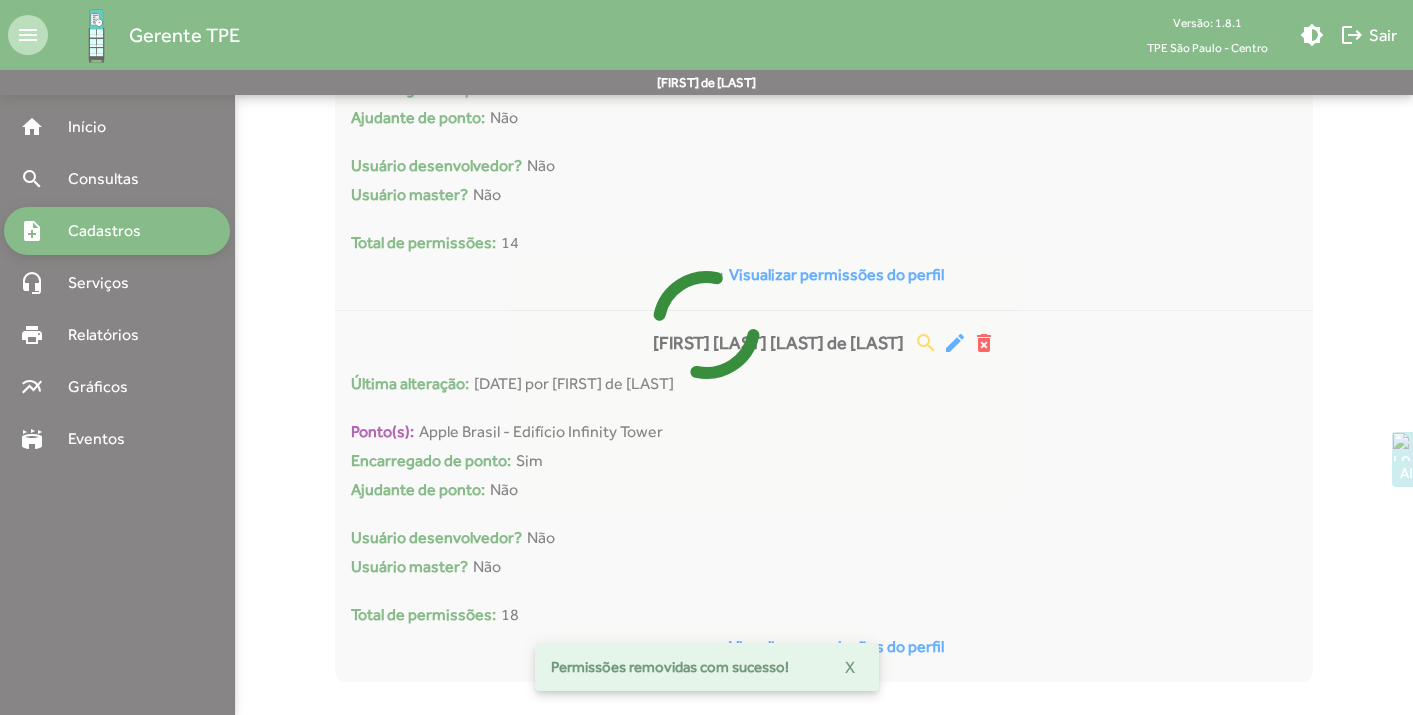 scroll, scrollTop: 0, scrollLeft: 0, axis: both 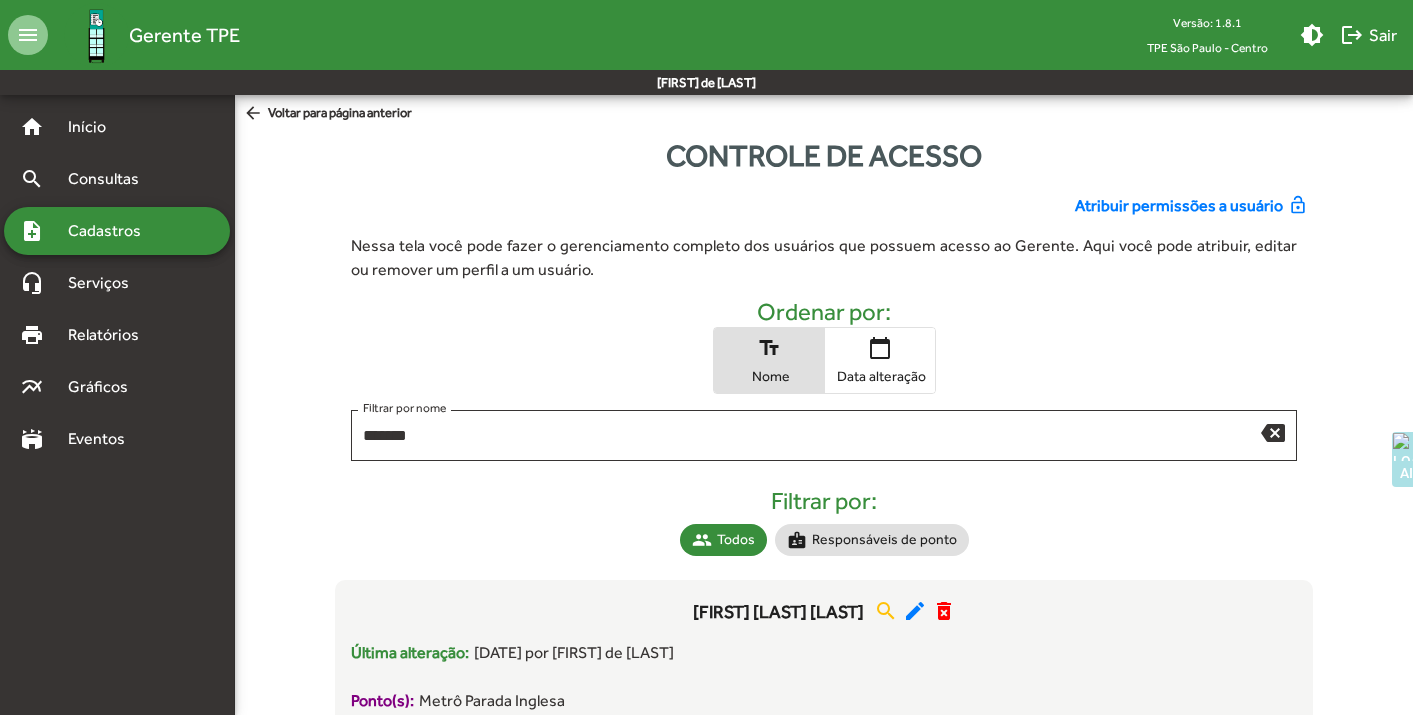 click on "note_add Cadastros" at bounding box center [117, 231] 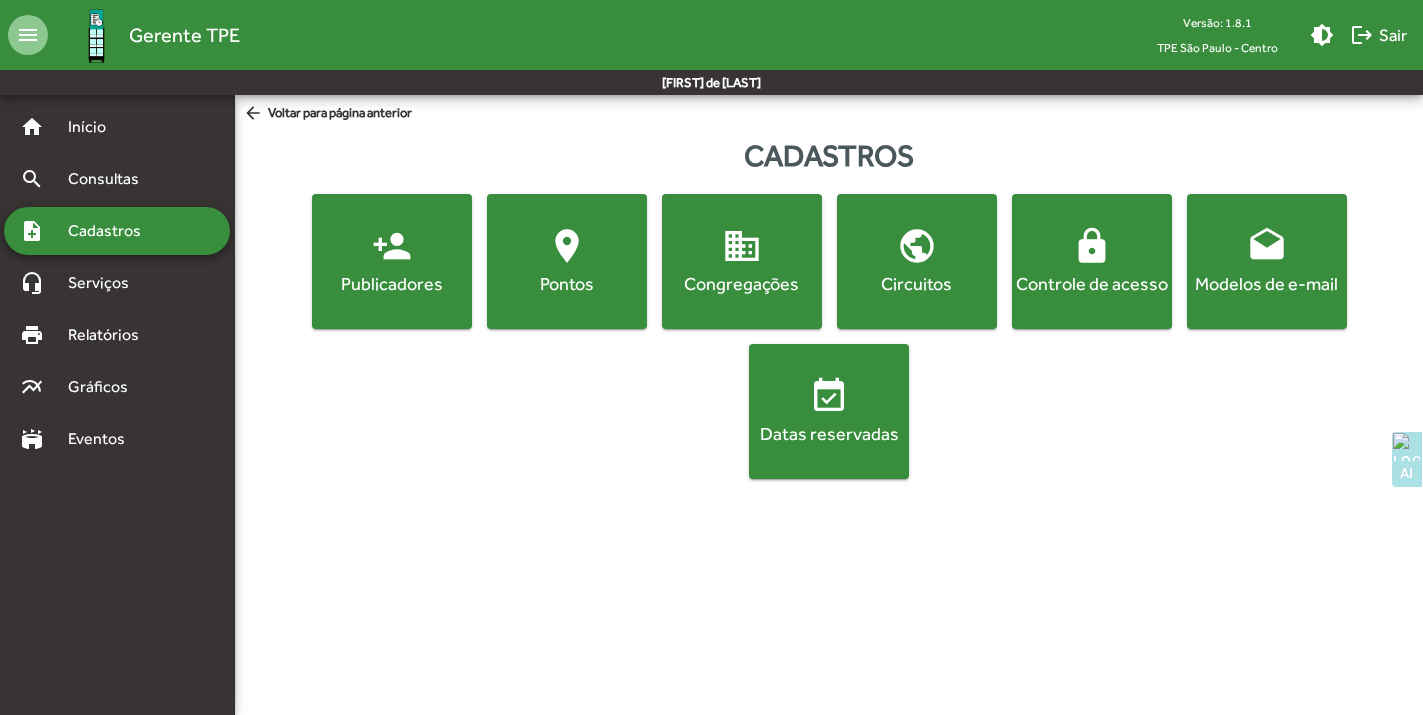 click on "Pontos" 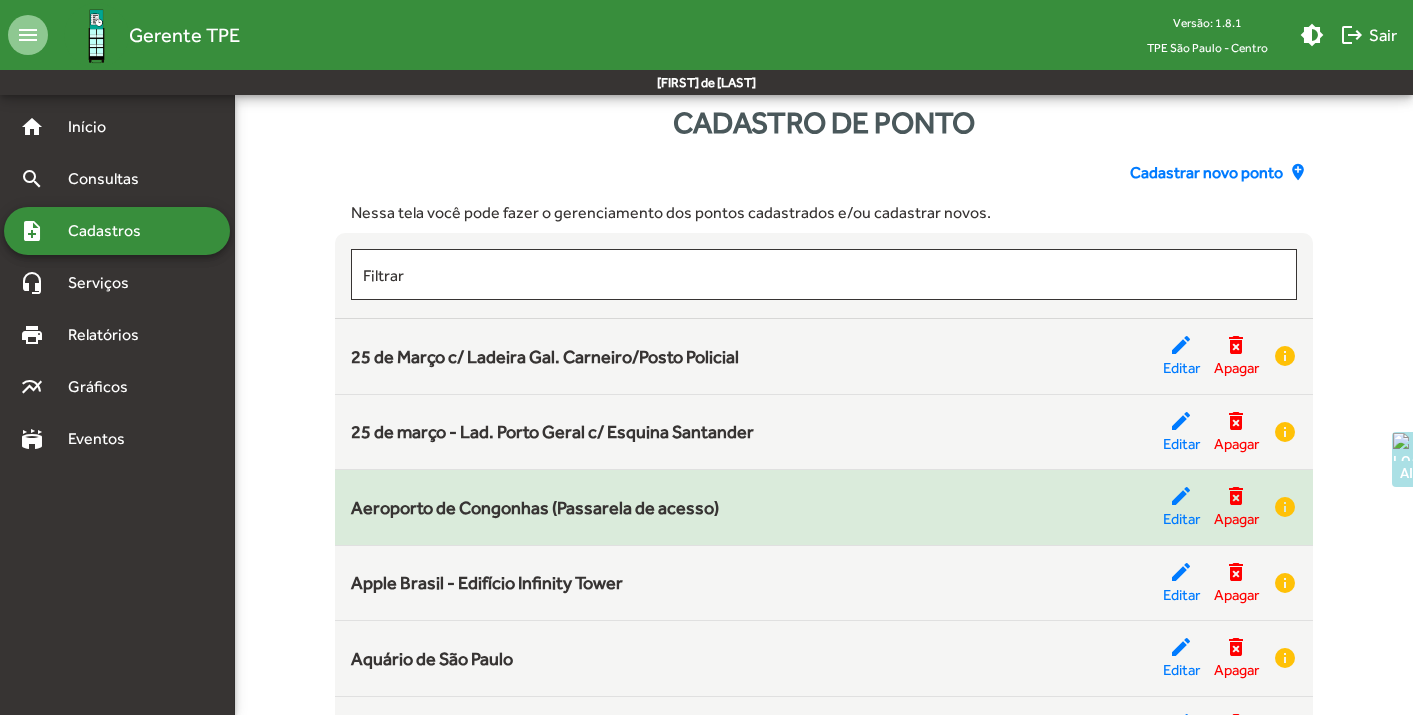 scroll, scrollTop: 0, scrollLeft: 0, axis: both 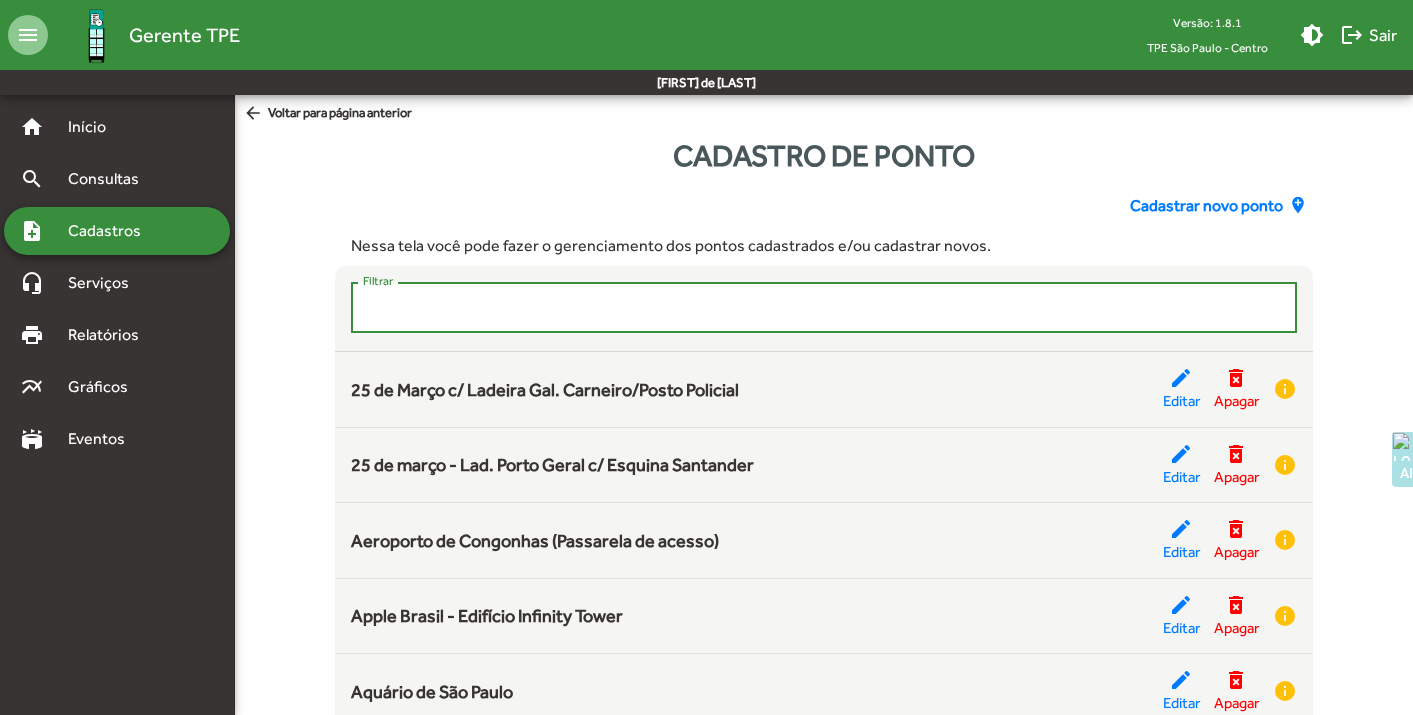 click on "Filtrar" at bounding box center (824, 308) 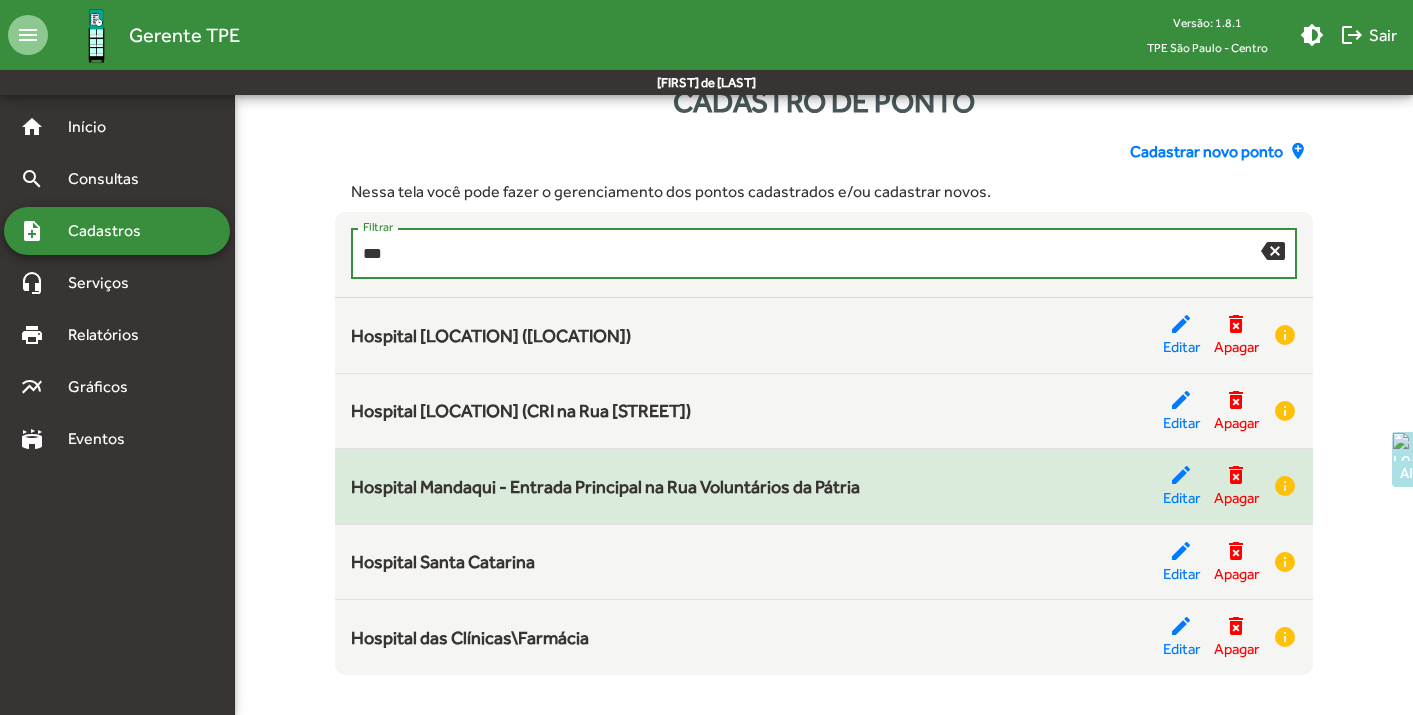scroll, scrollTop: 62, scrollLeft: 0, axis: vertical 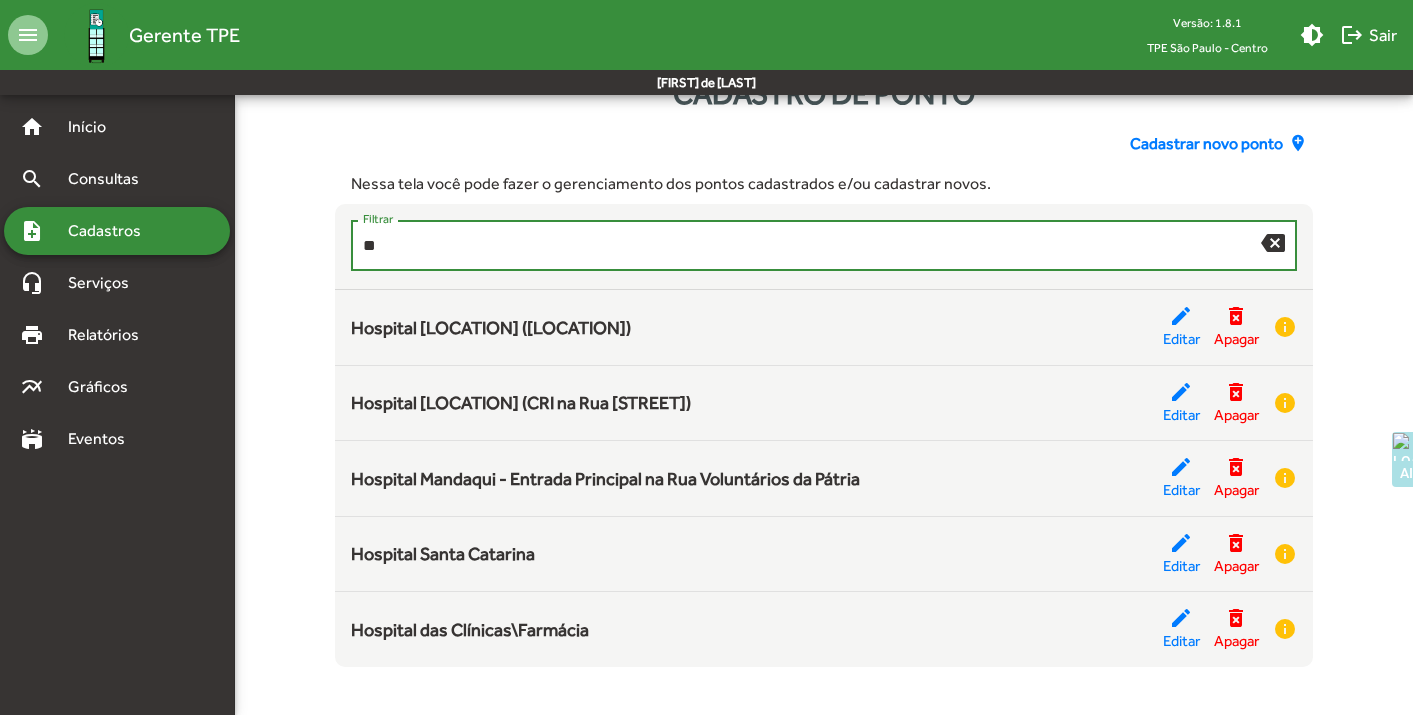 type on "*" 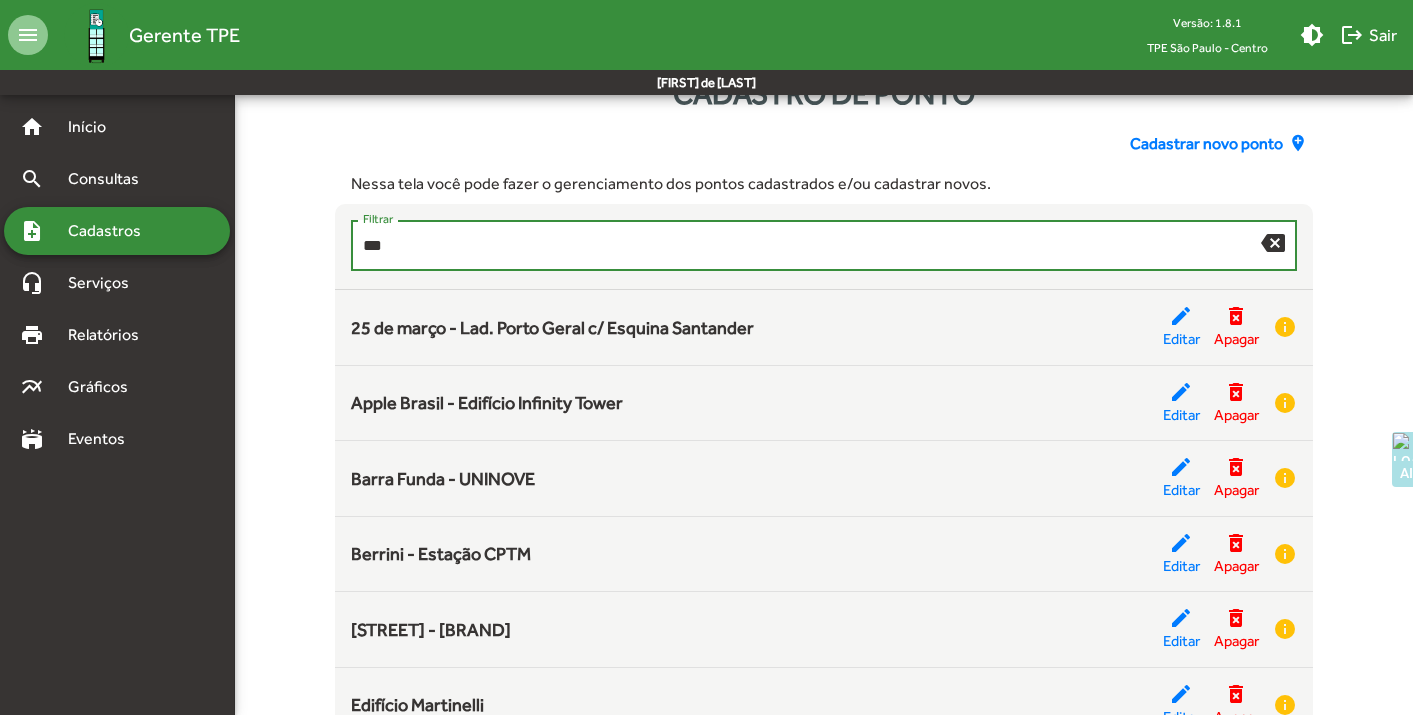 scroll, scrollTop: 0, scrollLeft: 0, axis: both 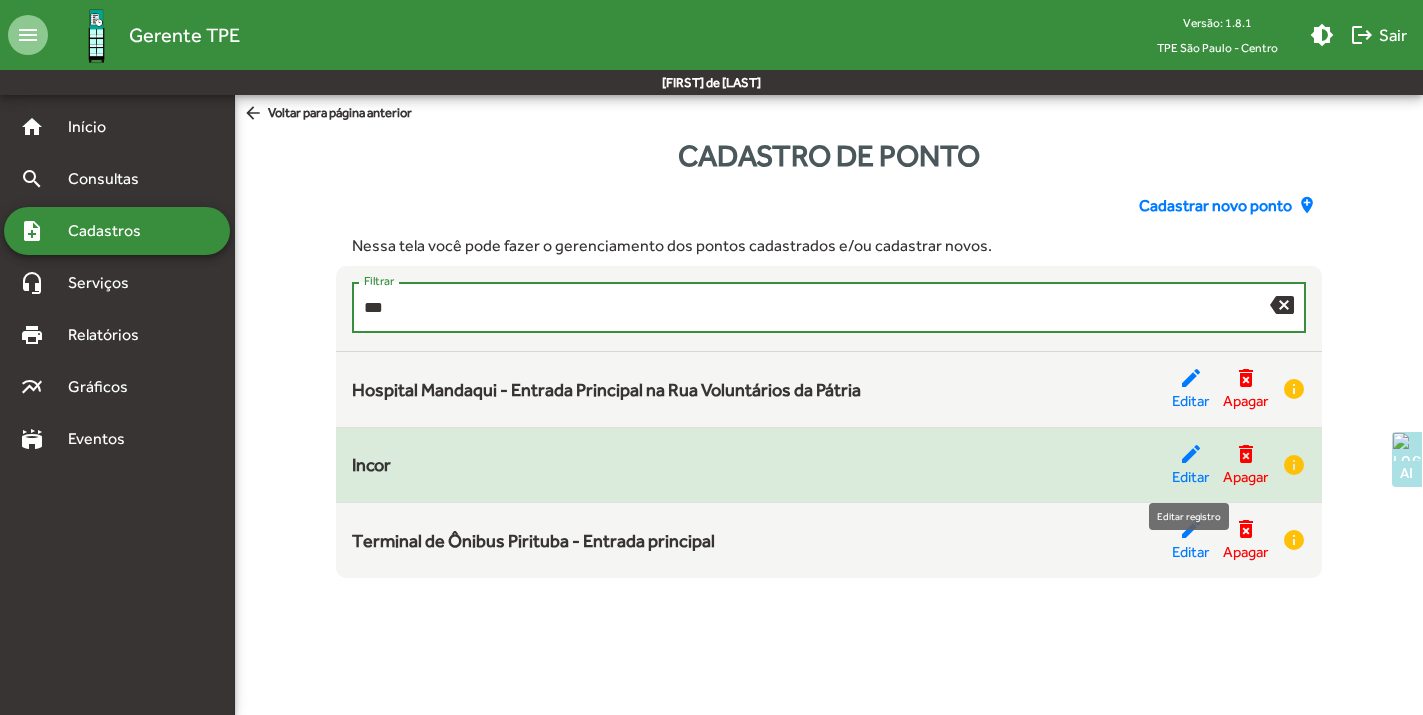 type on "***" 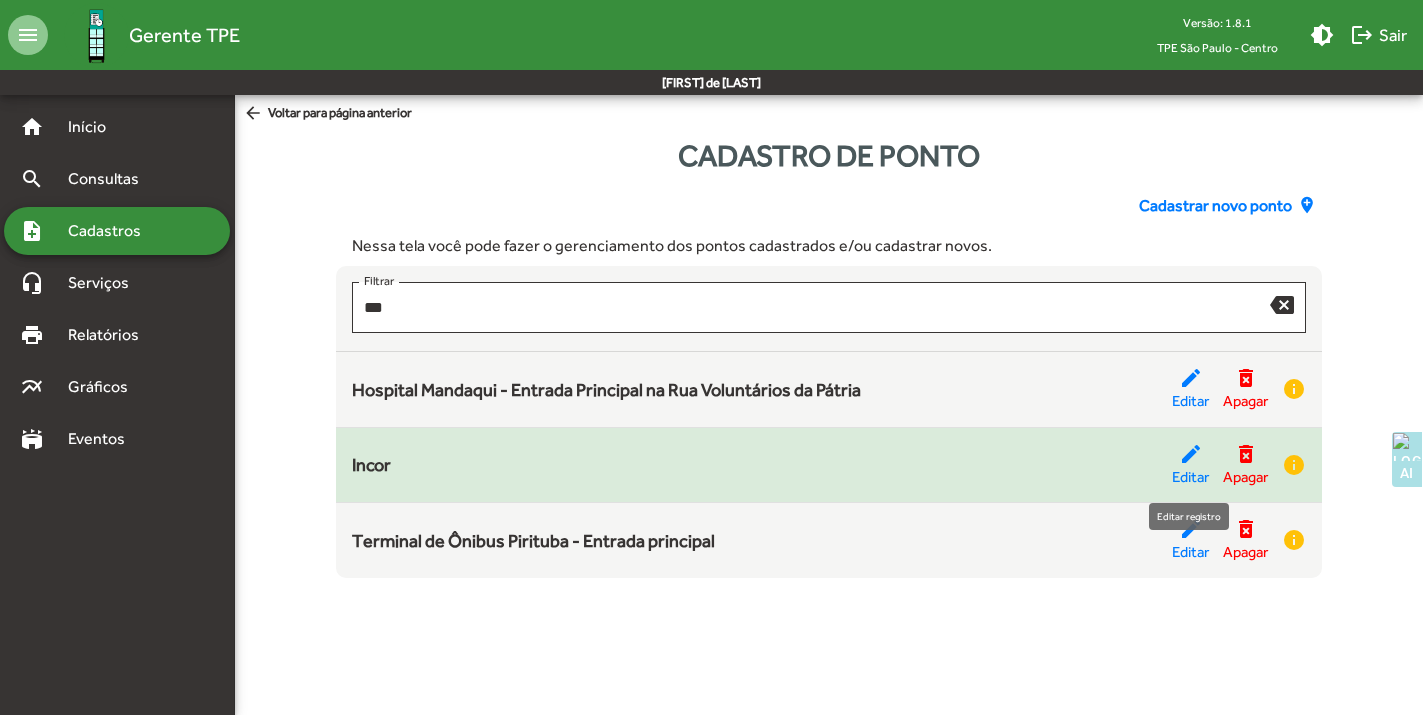 click on "edit" 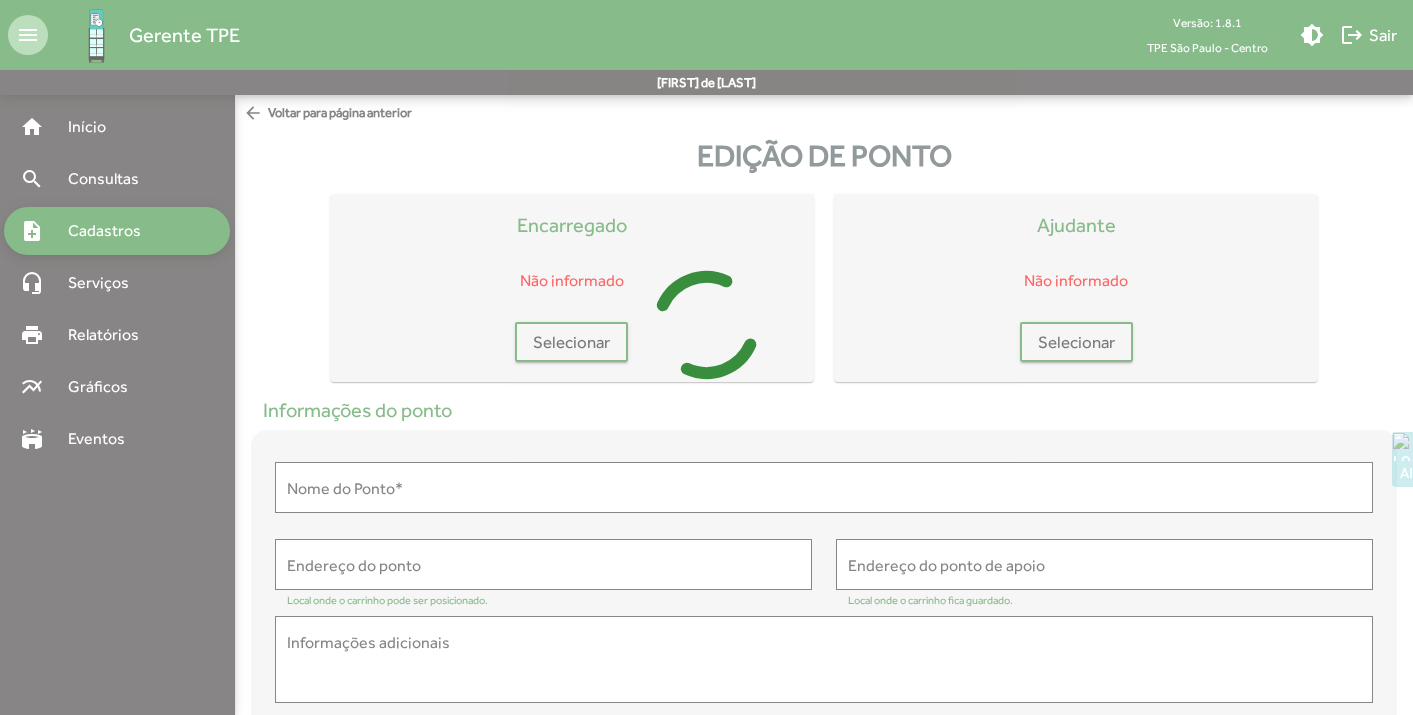 type on "*****" 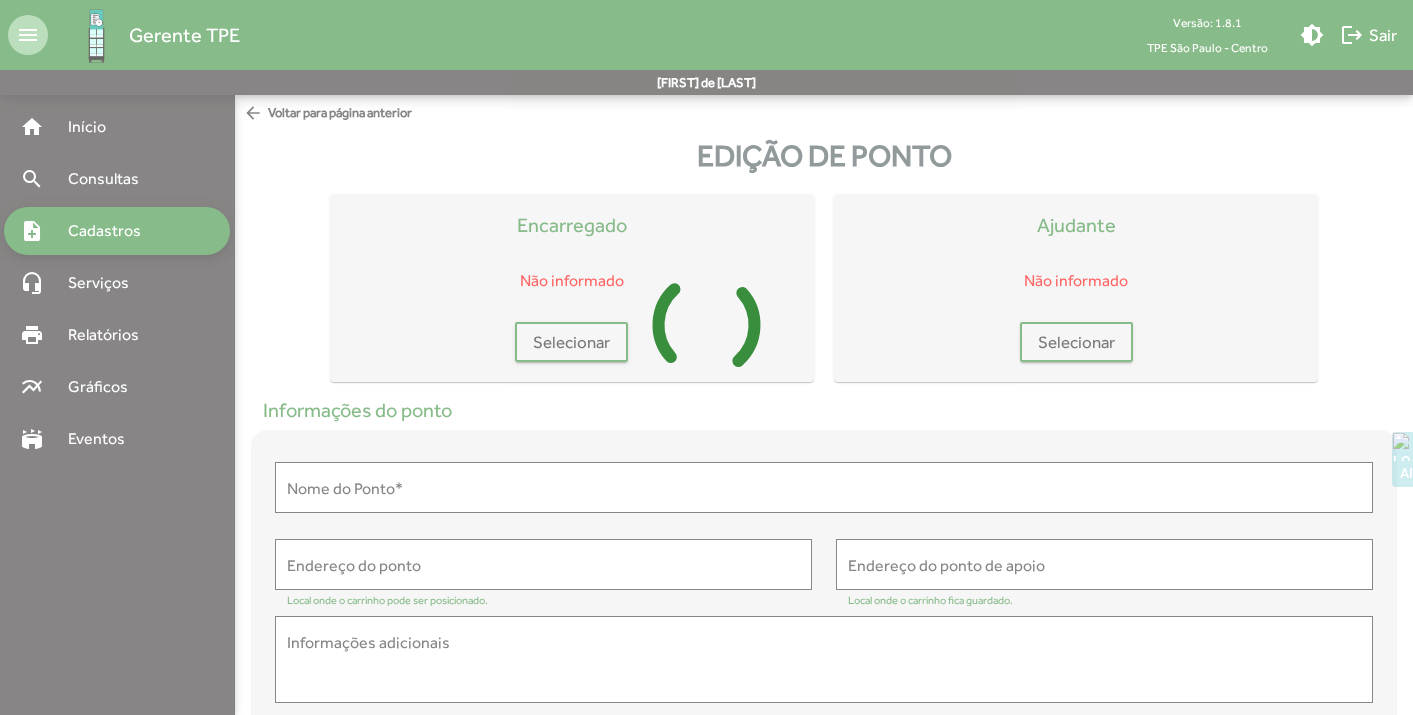 type on "**********" 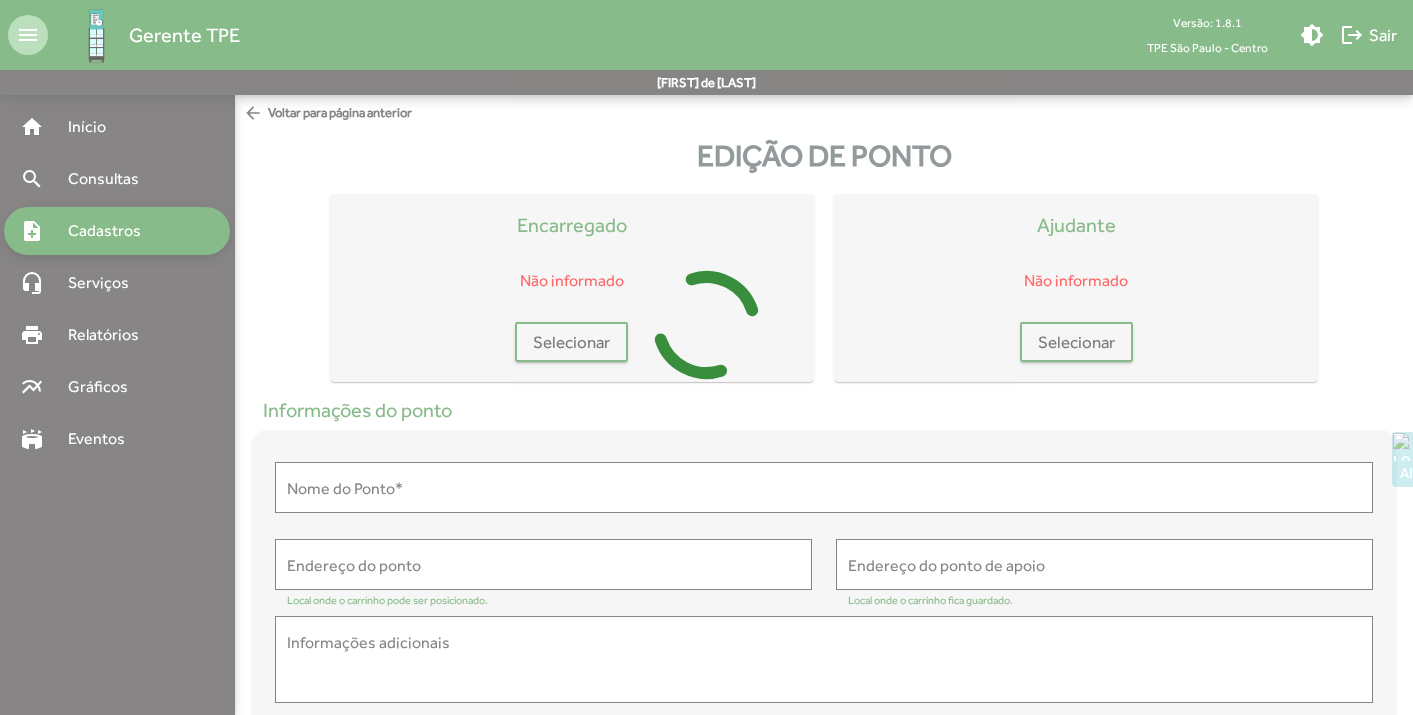 type on "**********" 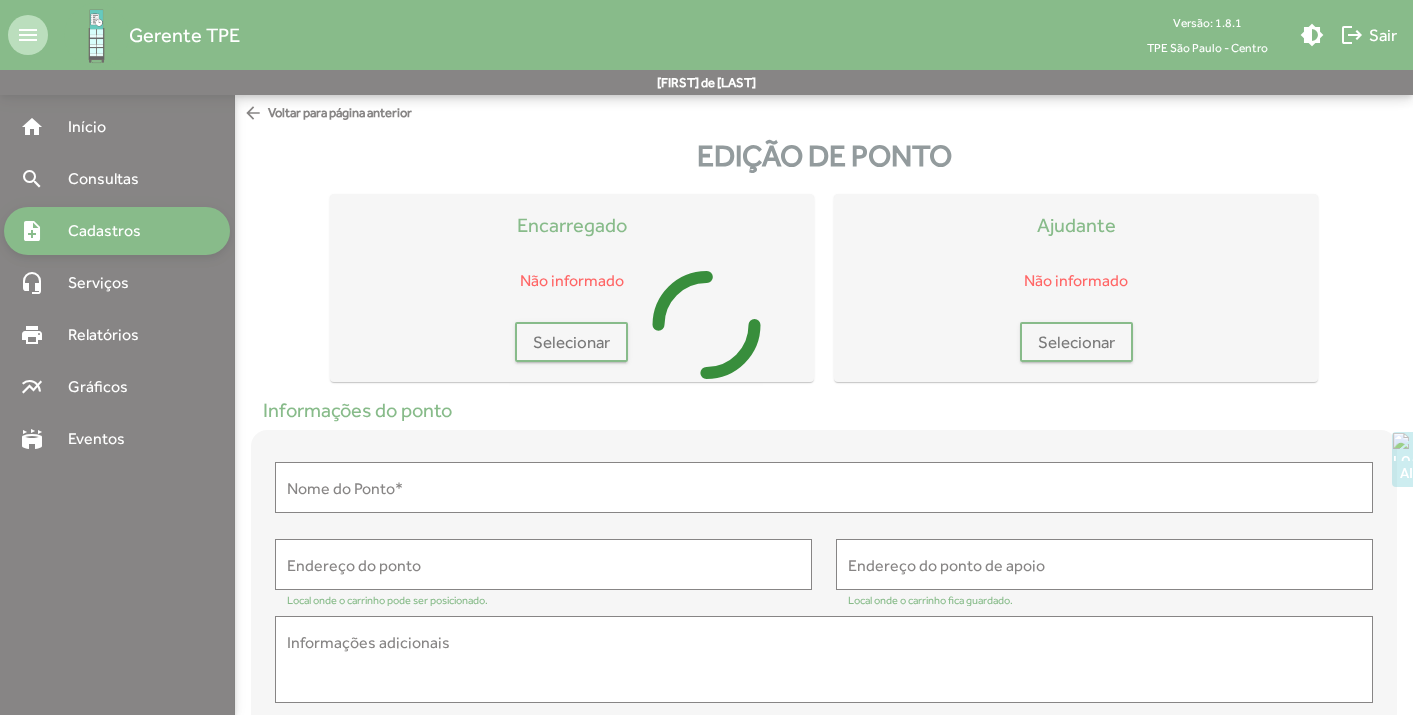 type on "**********" 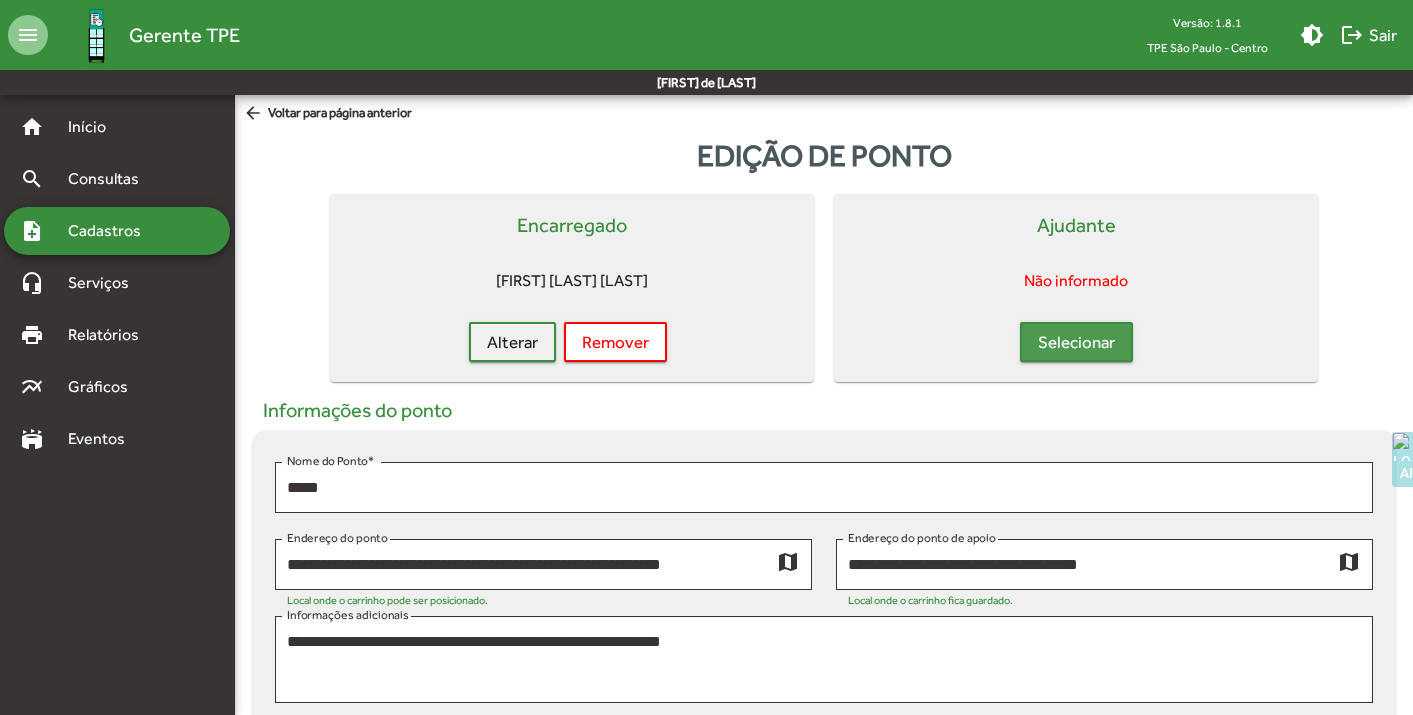 click on "Selecionar" 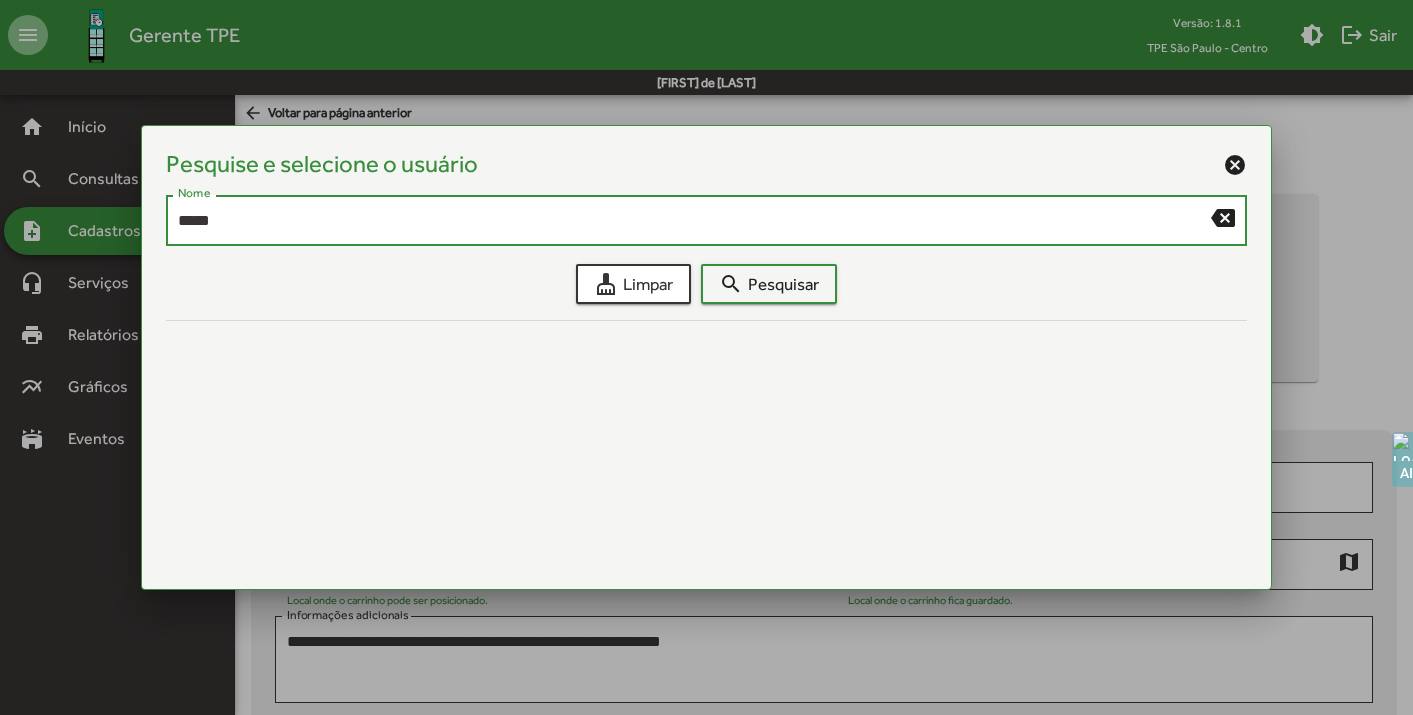 type on "*****" 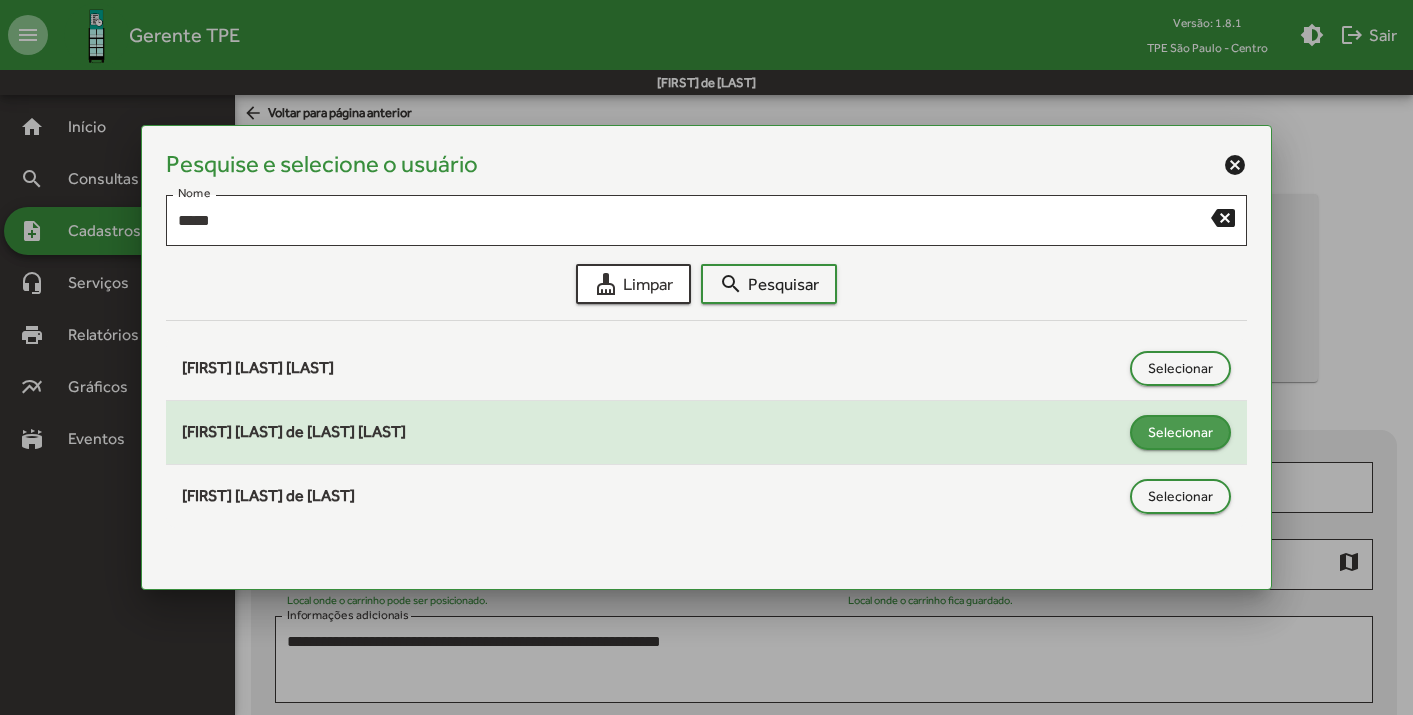 click on "Selecionar" 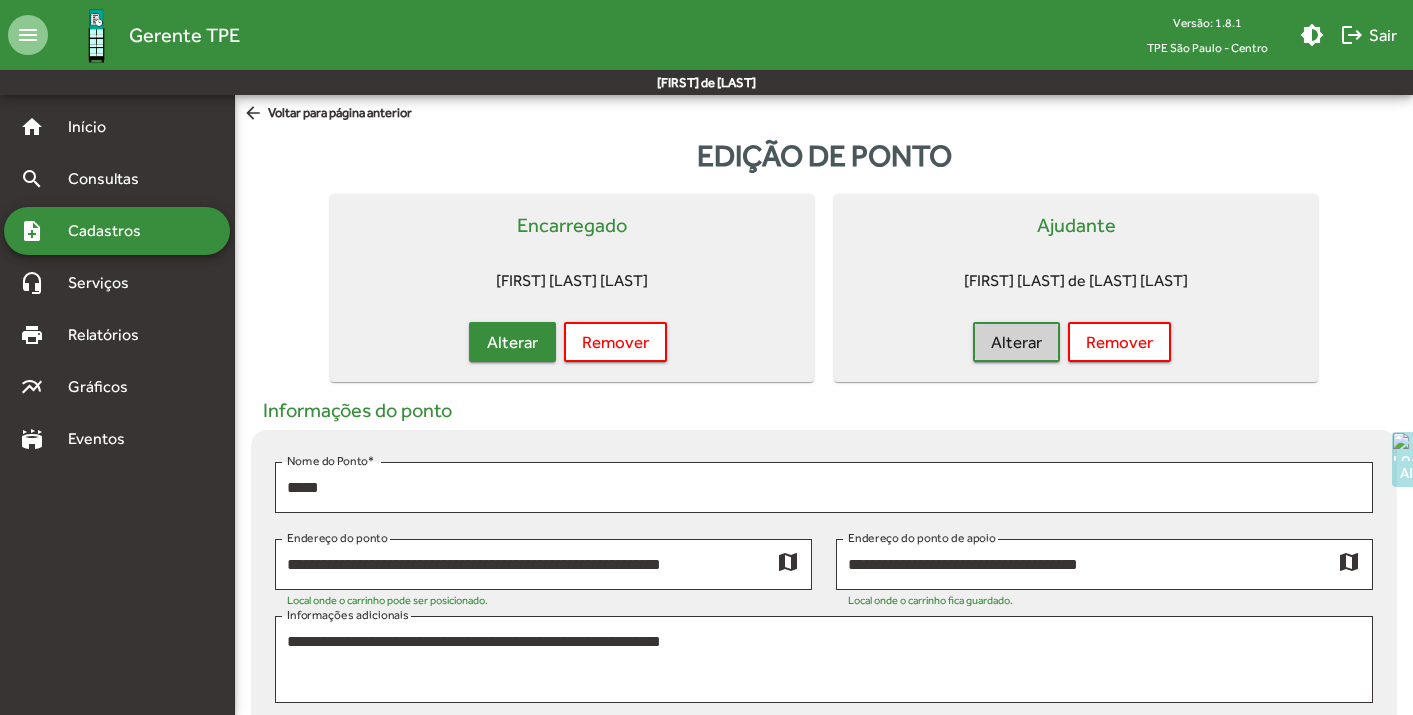 click on "Alterar" 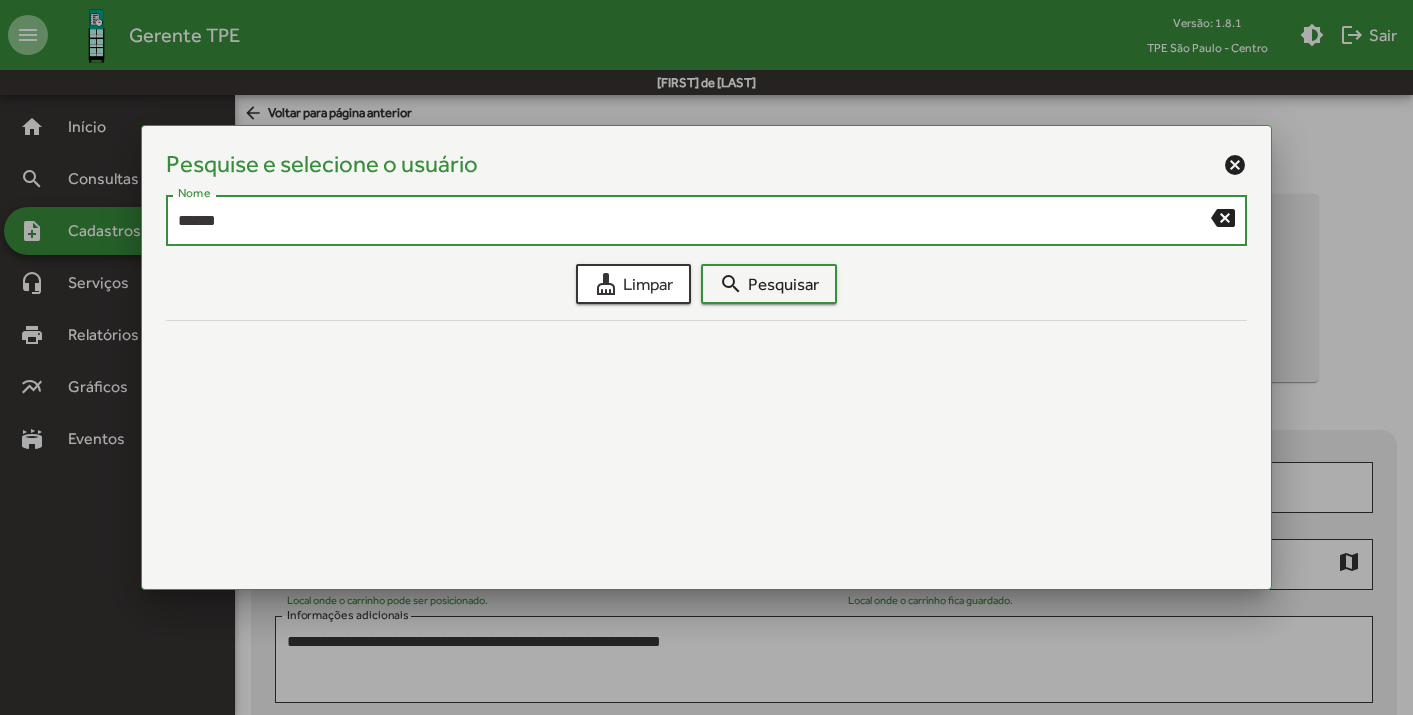 type on "******" 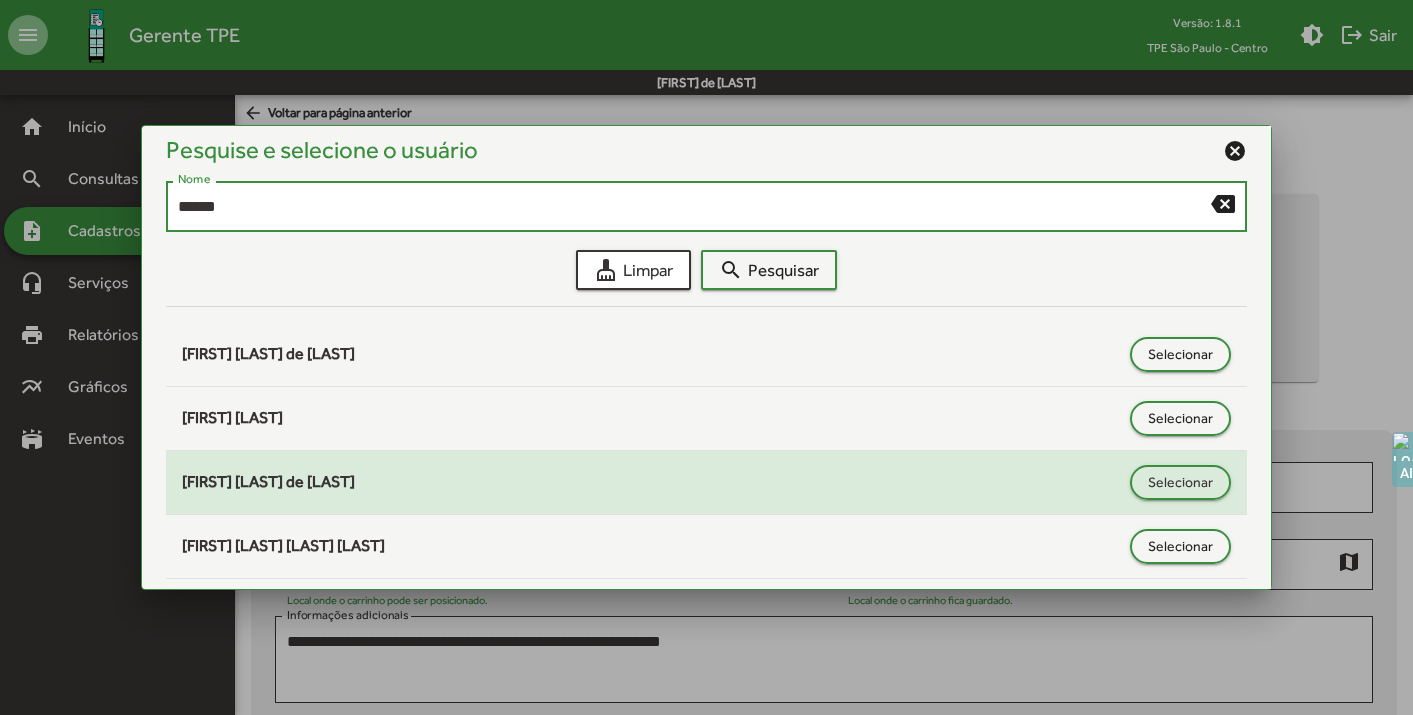 scroll, scrollTop: 19, scrollLeft: 0, axis: vertical 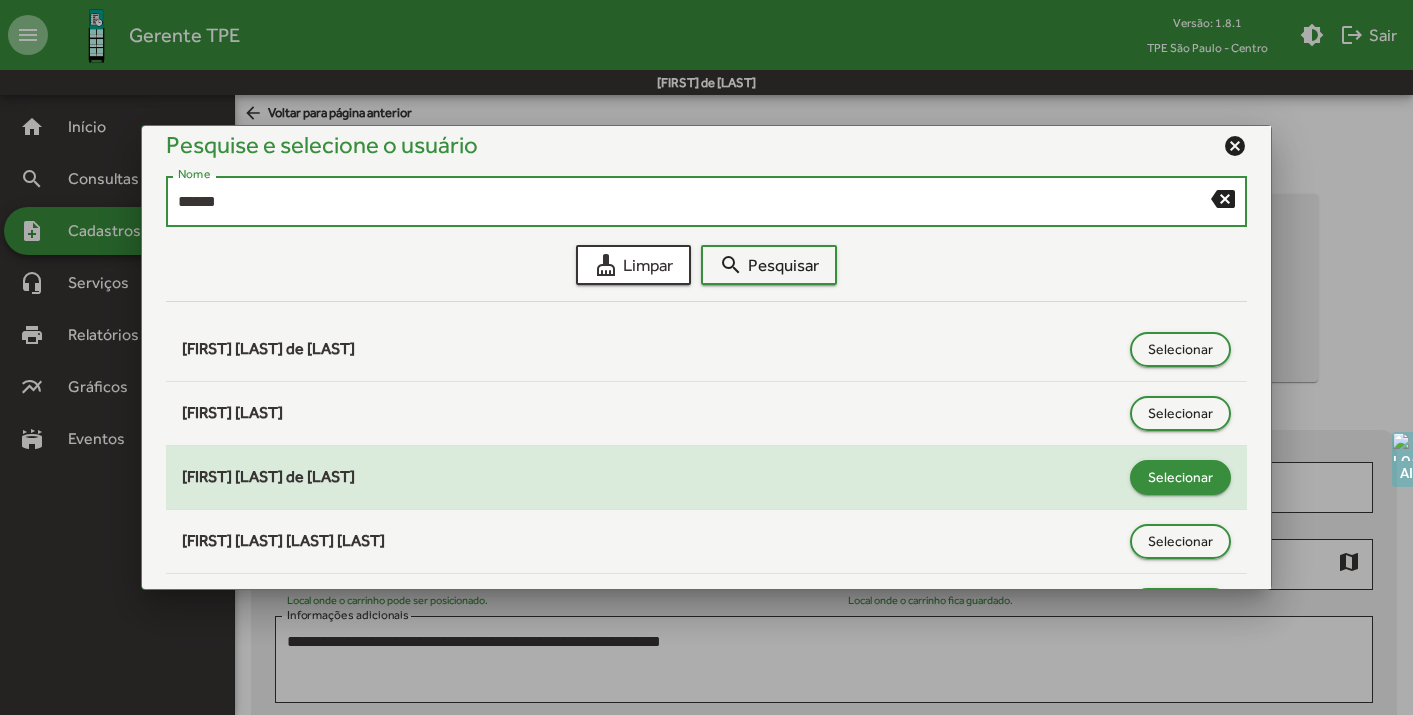 click on "Selecionar" 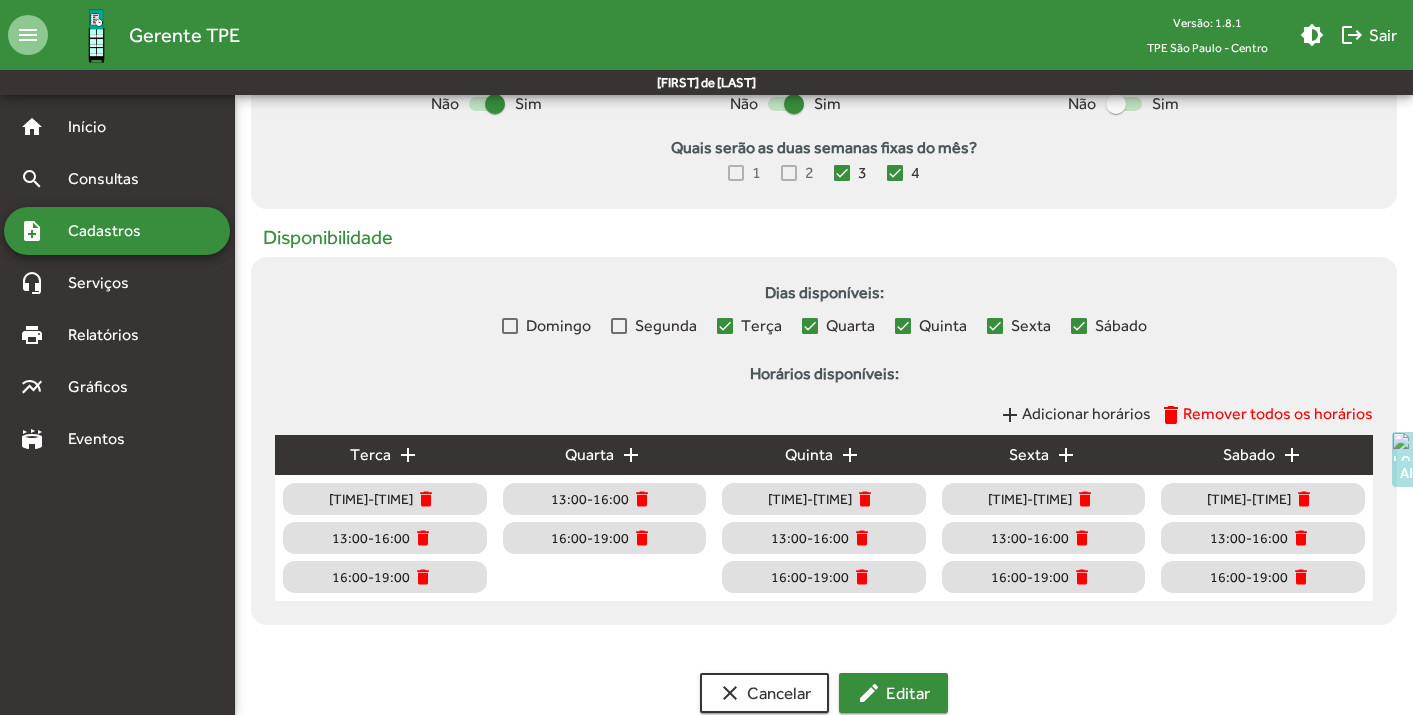 scroll, scrollTop: 797, scrollLeft: 0, axis: vertical 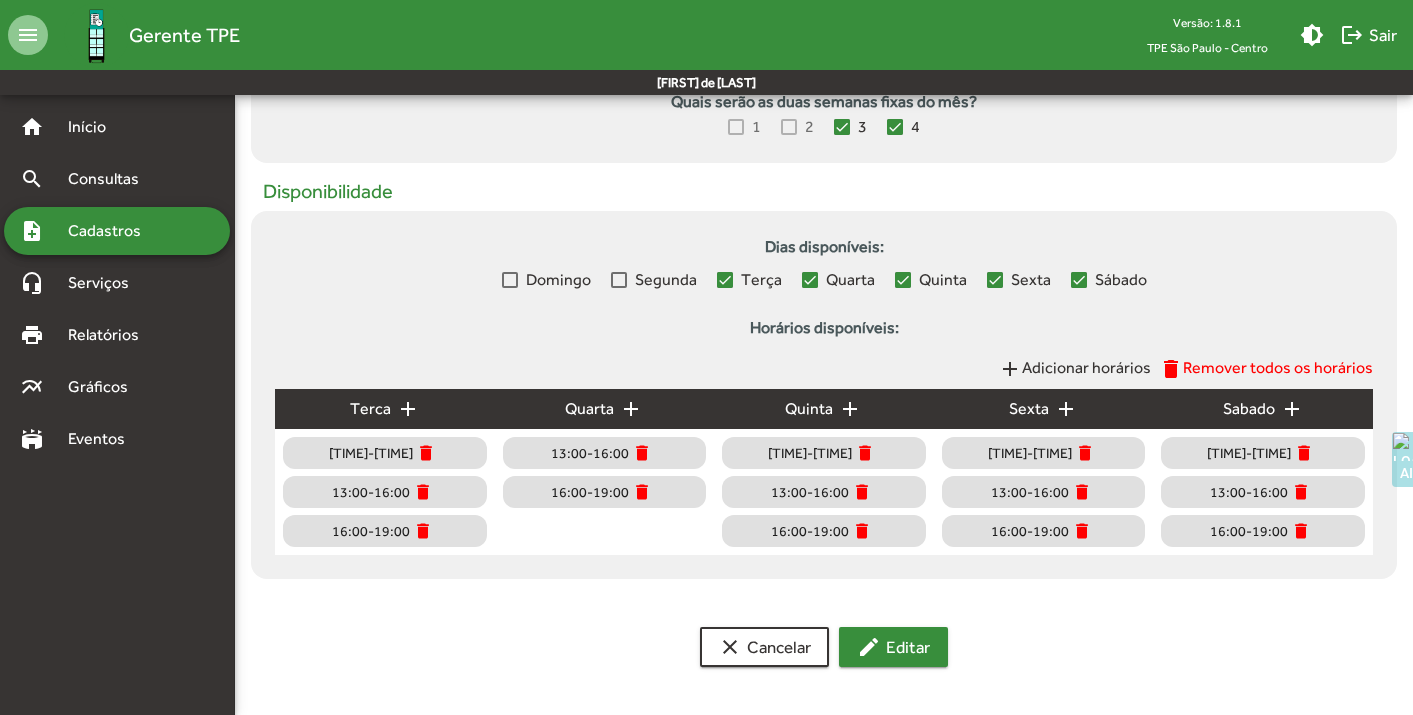 click on "edit  Editar" 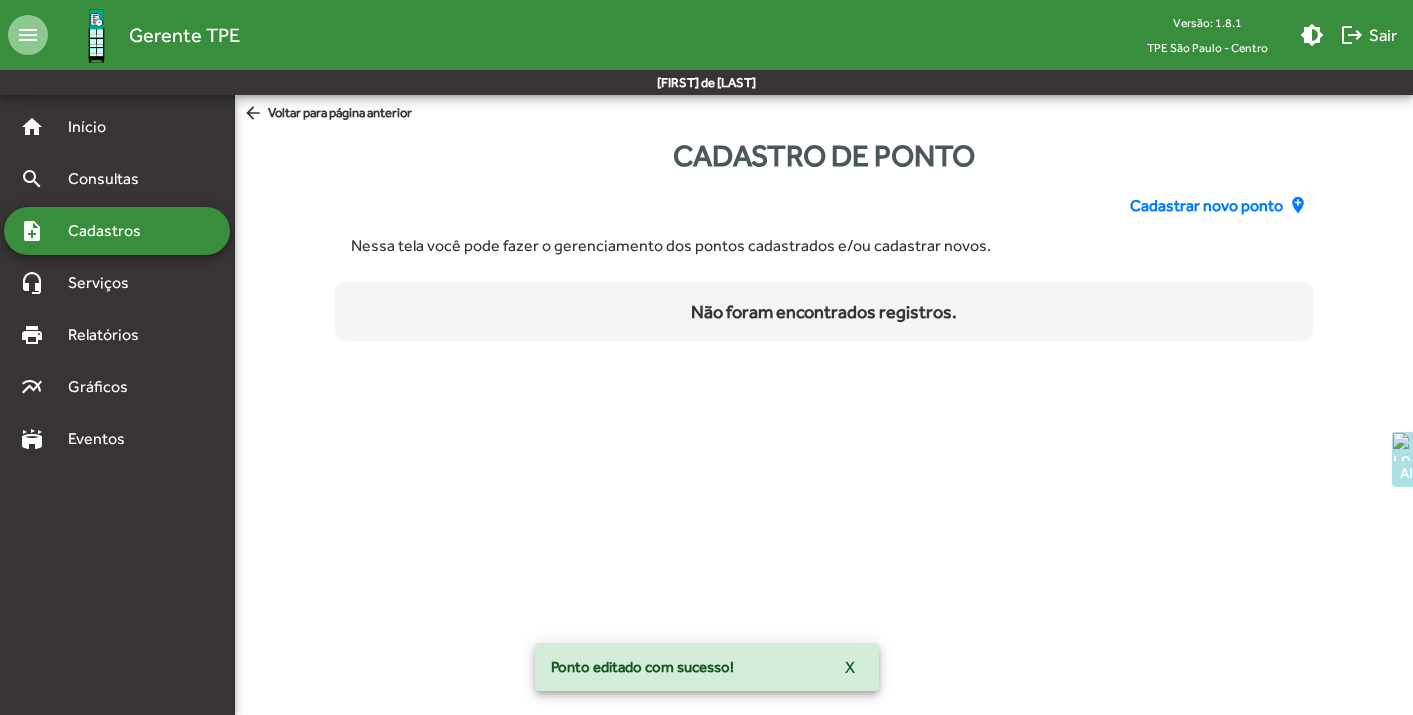 scroll, scrollTop: 0, scrollLeft: 0, axis: both 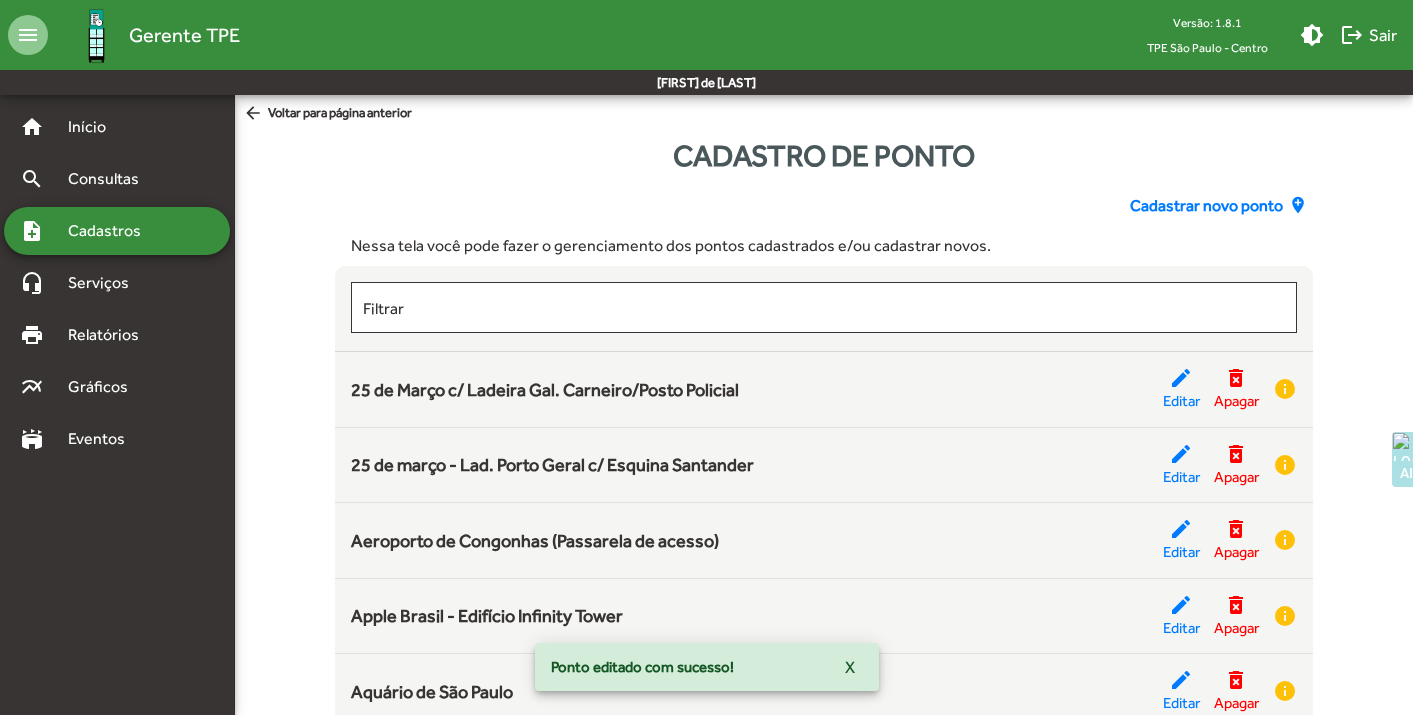 click on "Ponto editado com sucesso! X" at bounding box center (707, 667) 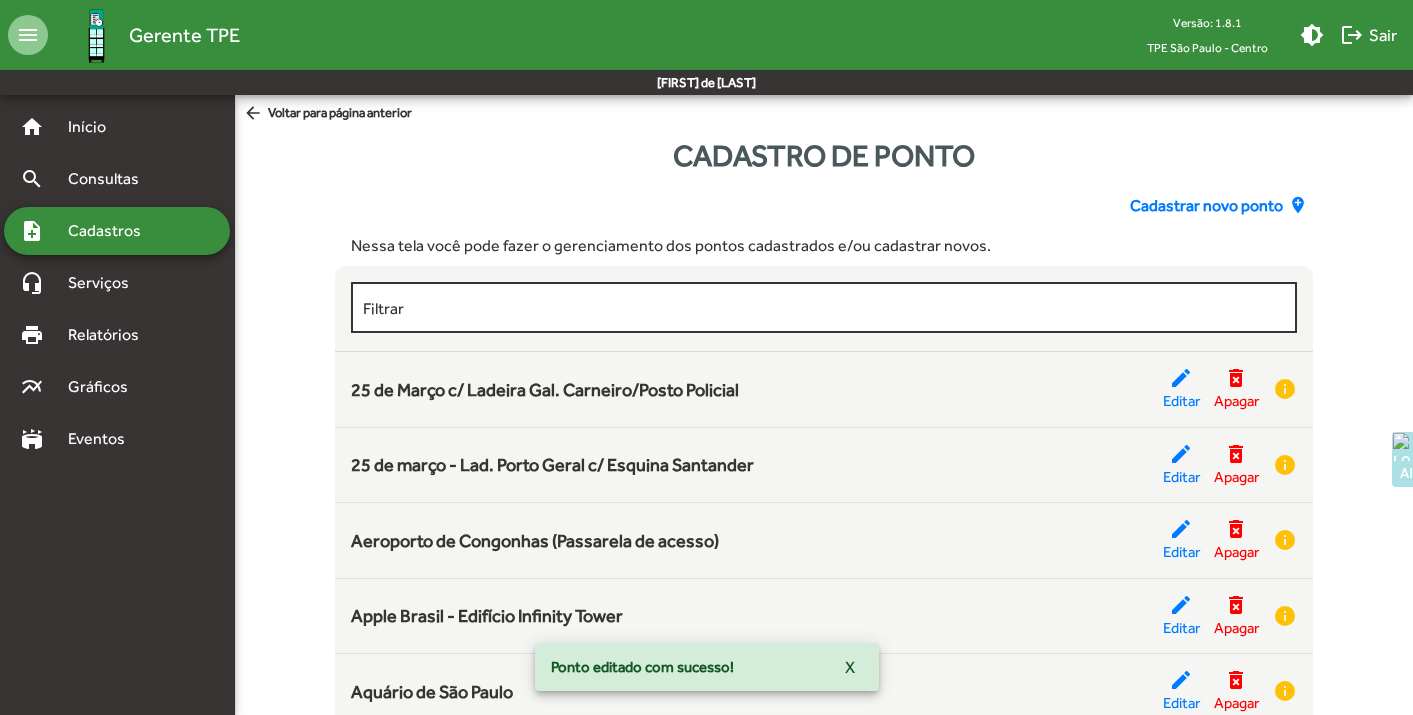 click on "Filtrar" 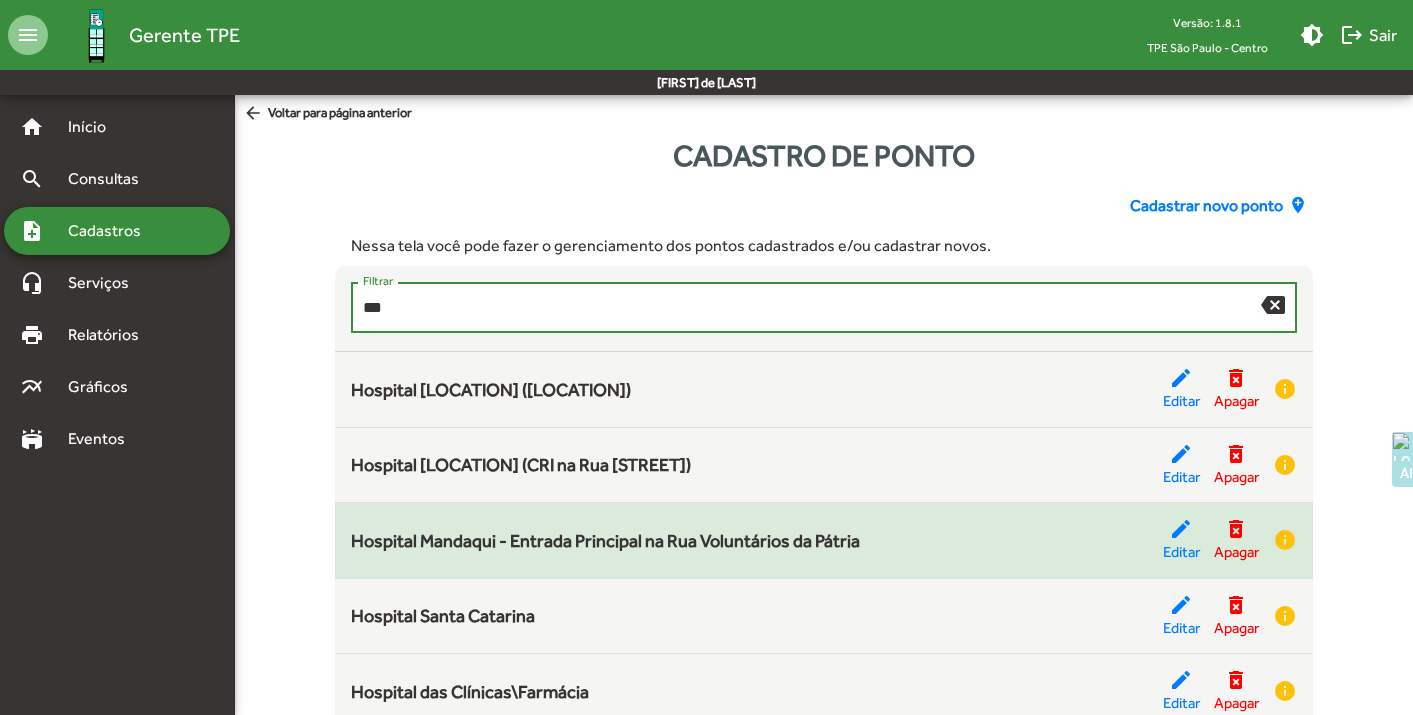 scroll, scrollTop: 62, scrollLeft: 0, axis: vertical 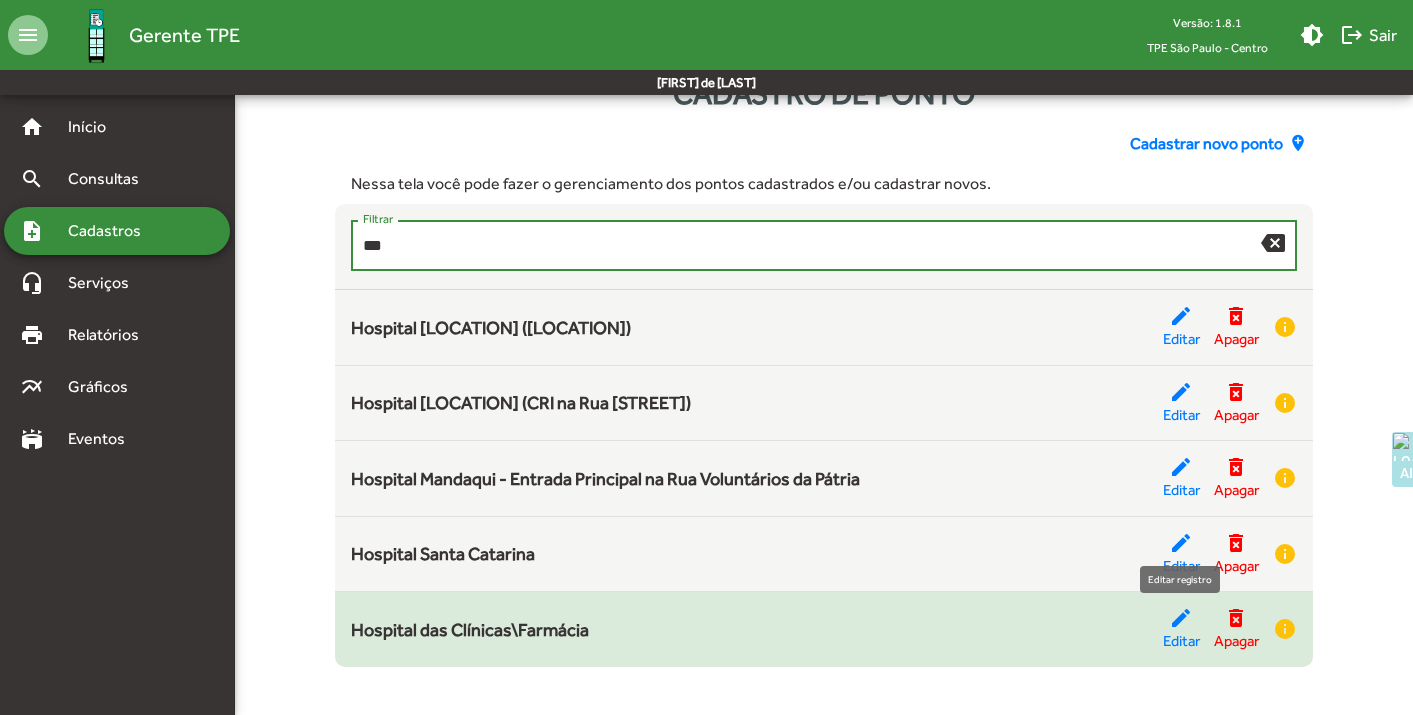 type on "***" 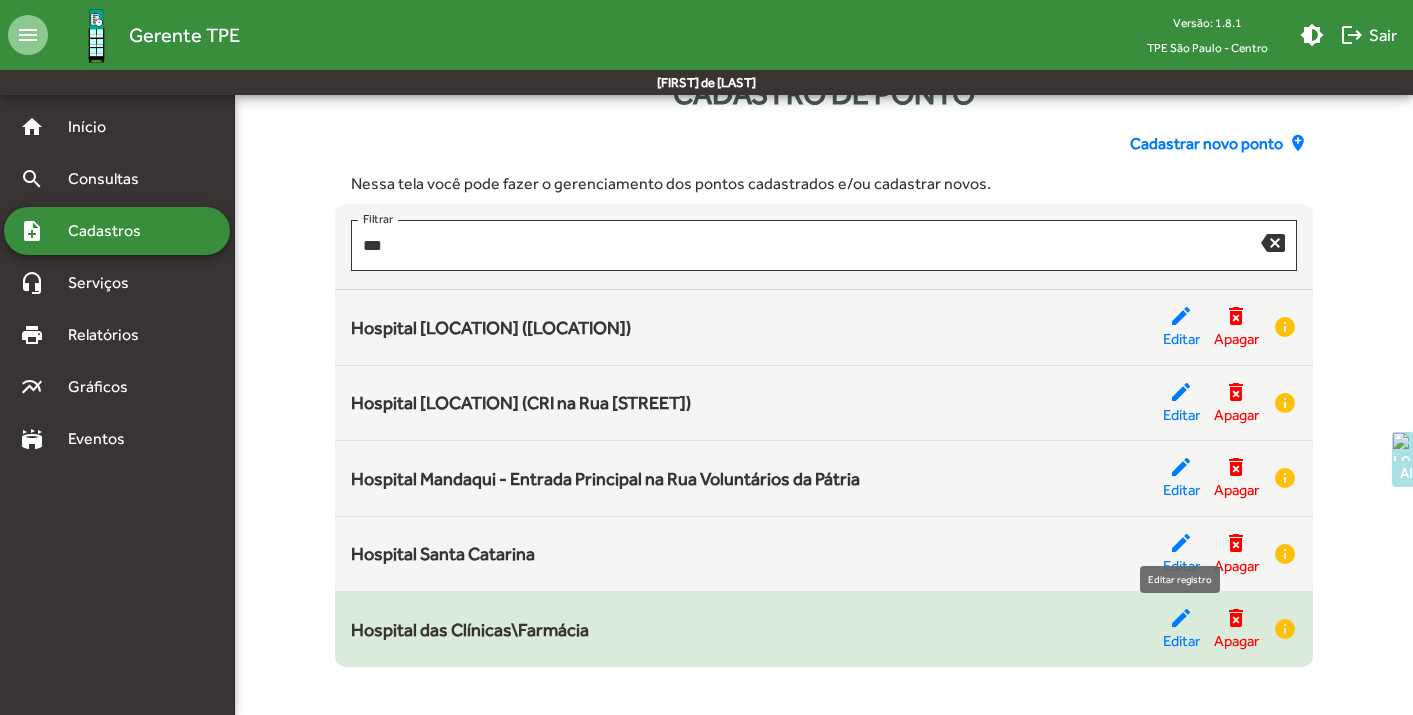 click on "edit" 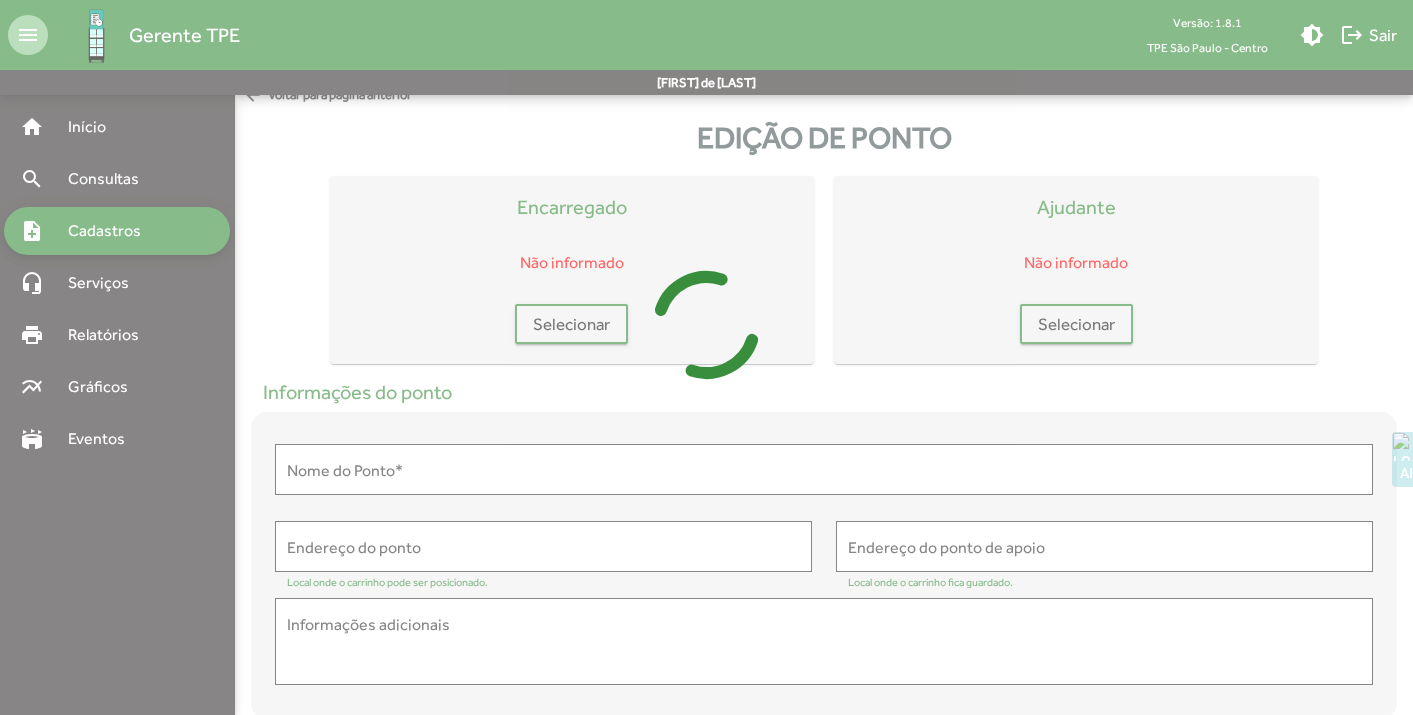 scroll, scrollTop: 0, scrollLeft: 0, axis: both 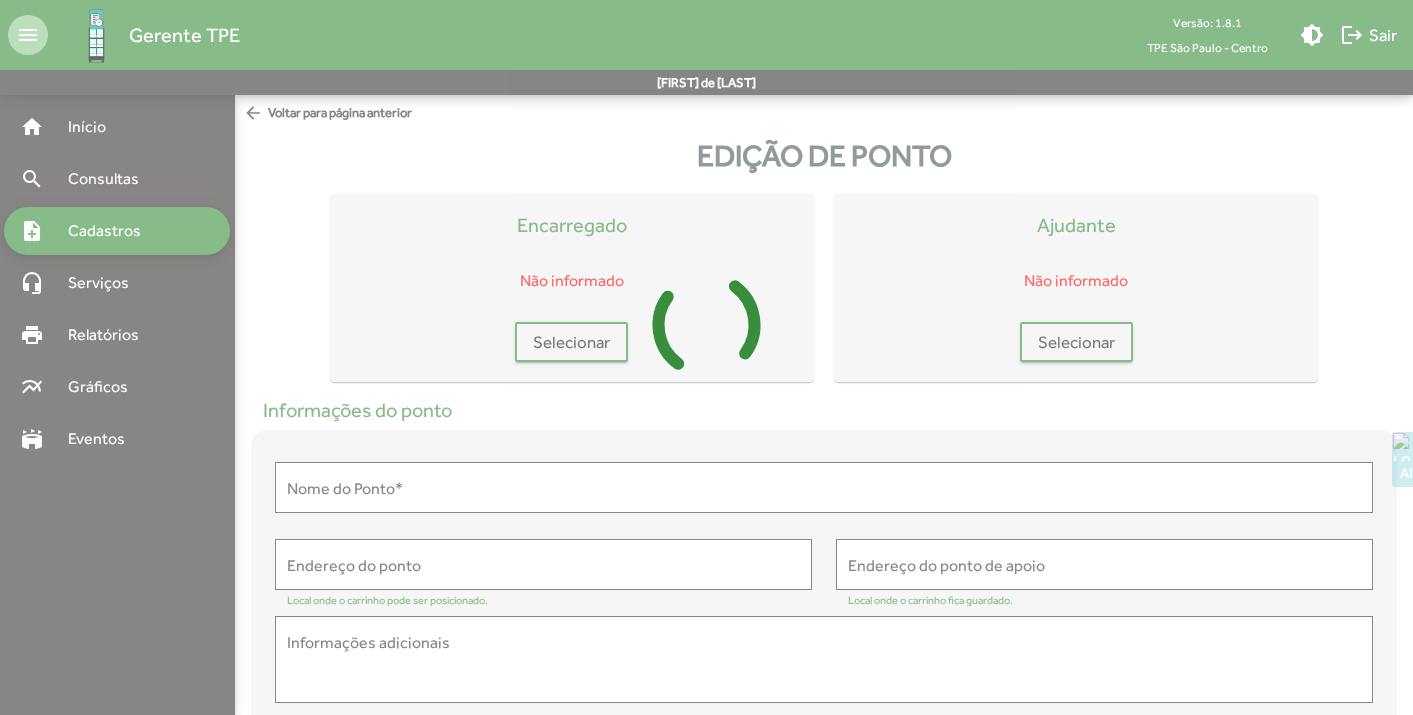 type on "**********" 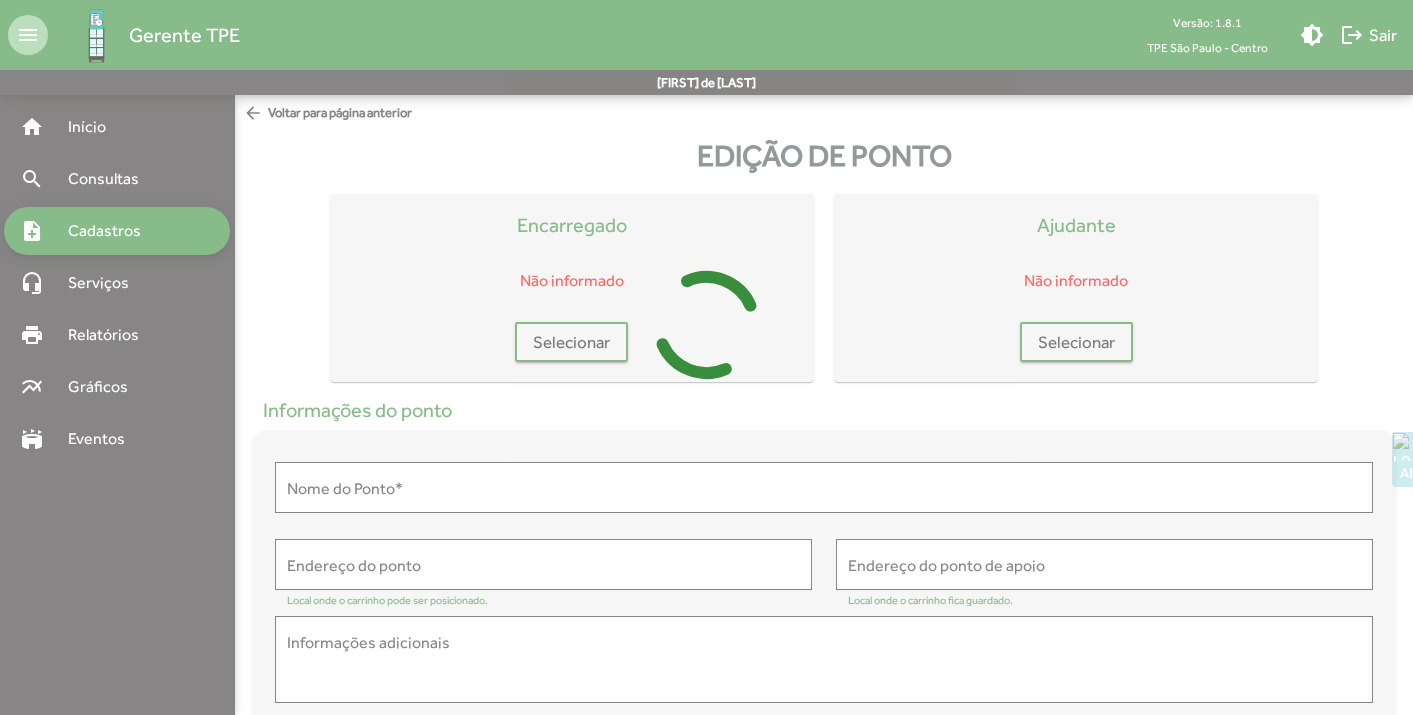 type on "**********" 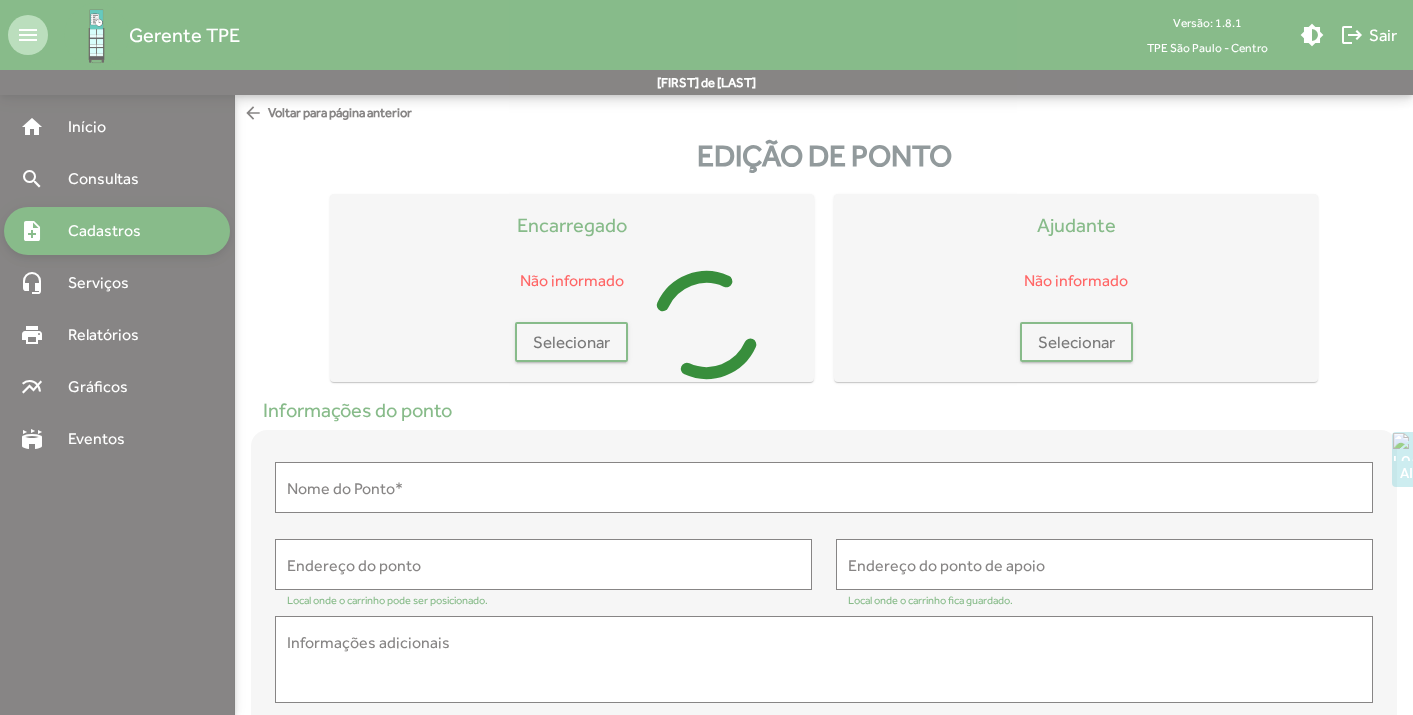 type on "**********" 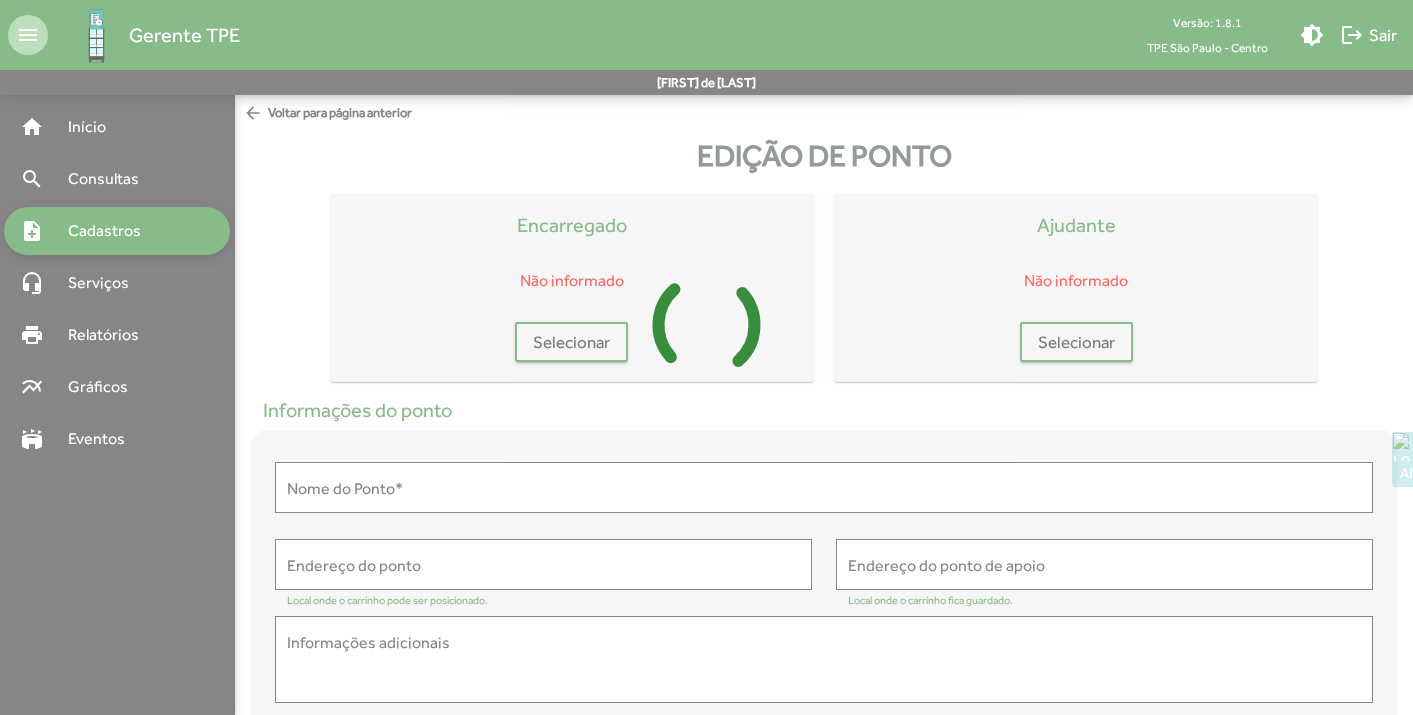 type on "**********" 